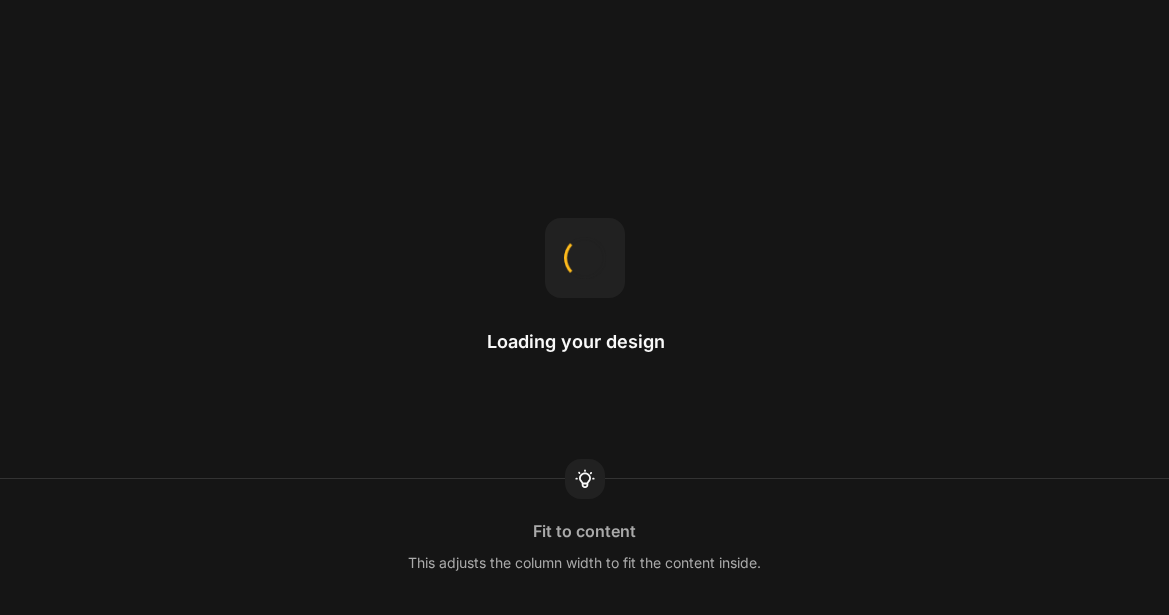 scroll, scrollTop: 0, scrollLeft: 0, axis: both 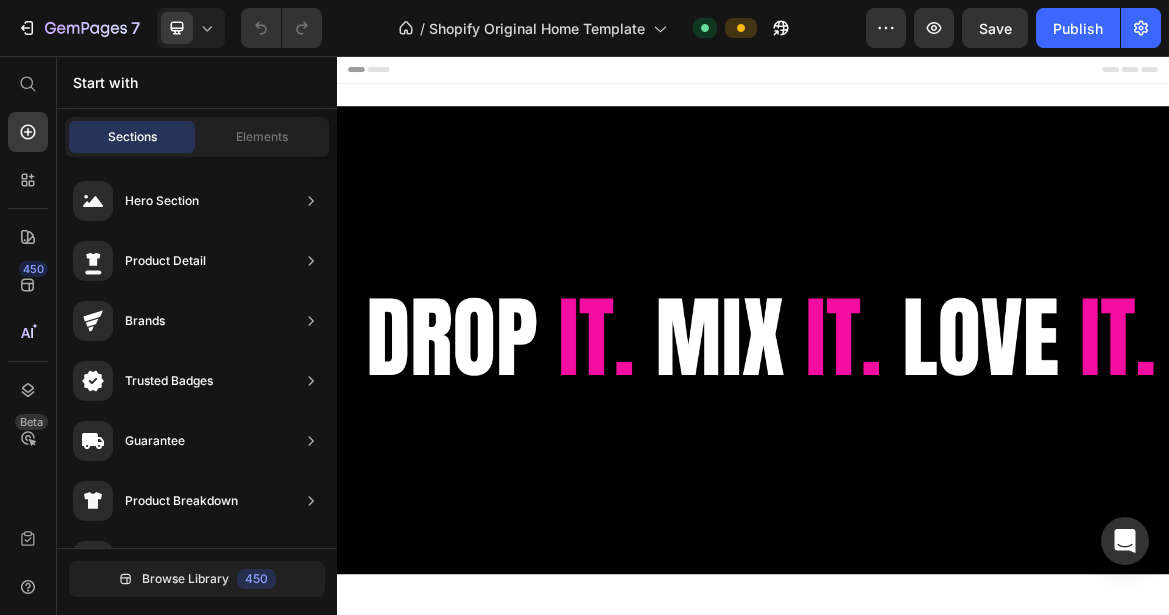 click at bounding box center (452, 975) 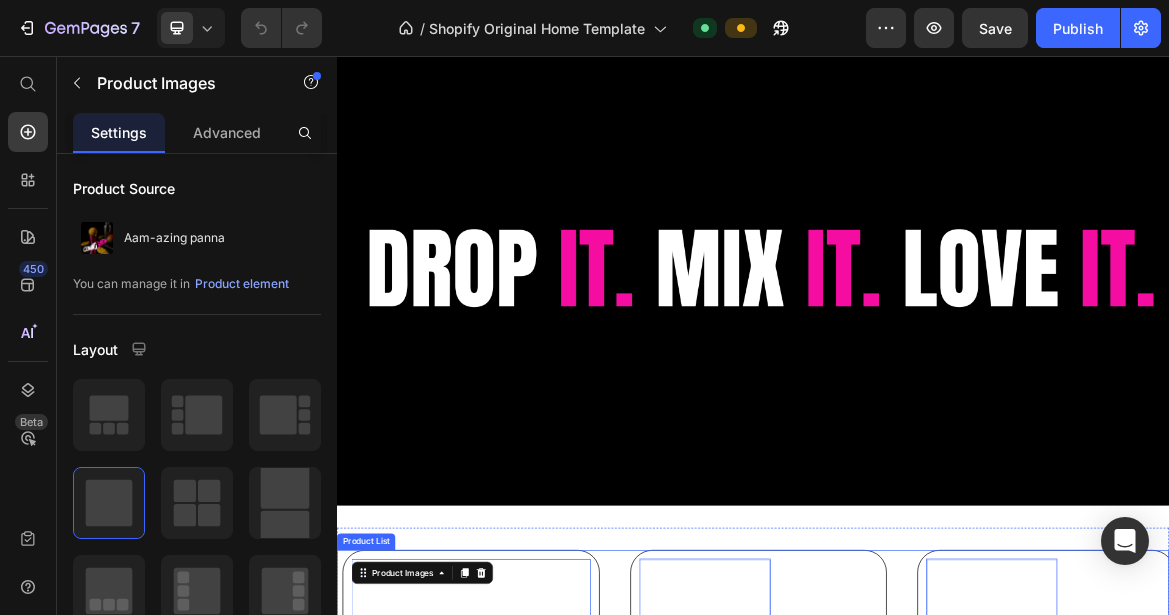 scroll, scrollTop: 0, scrollLeft: 0, axis: both 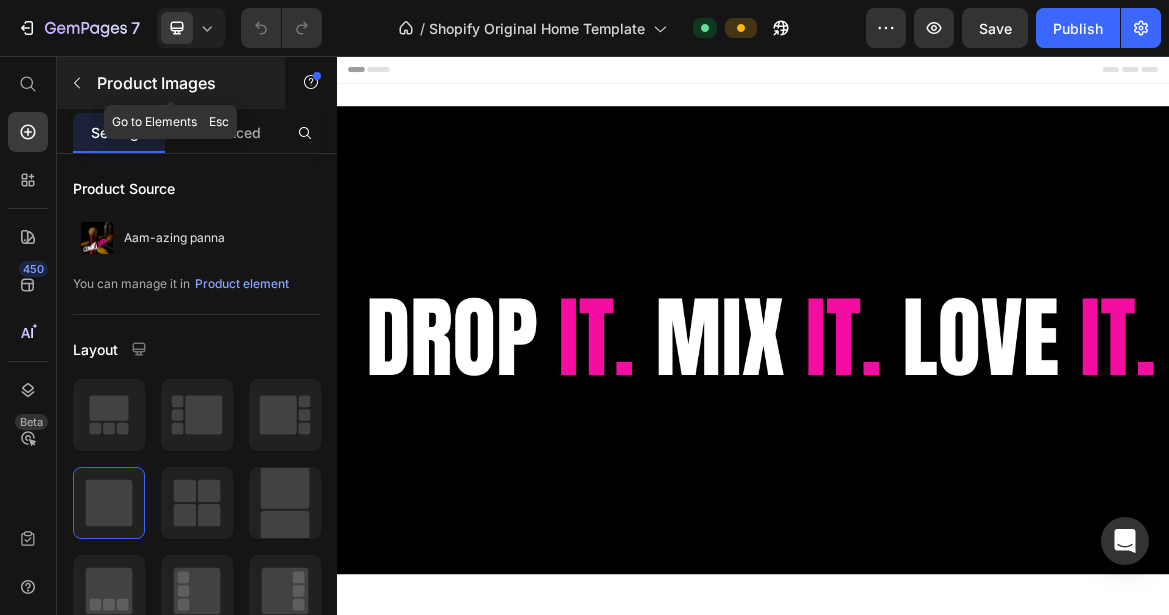 click at bounding box center [77, 83] 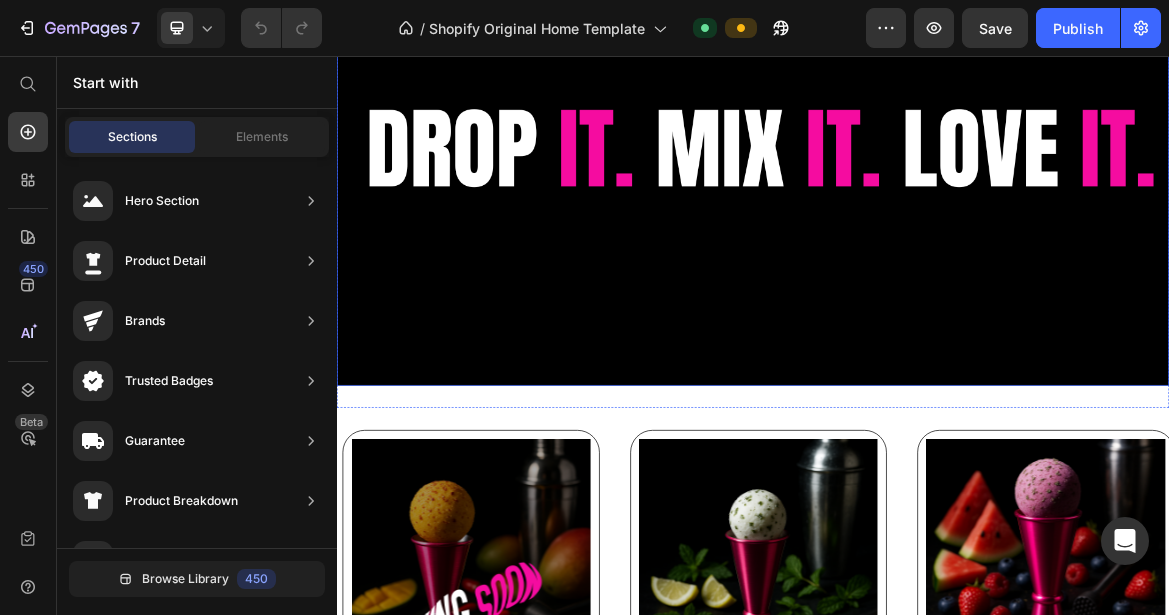 scroll, scrollTop: 295, scrollLeft: 0, axis: vertical 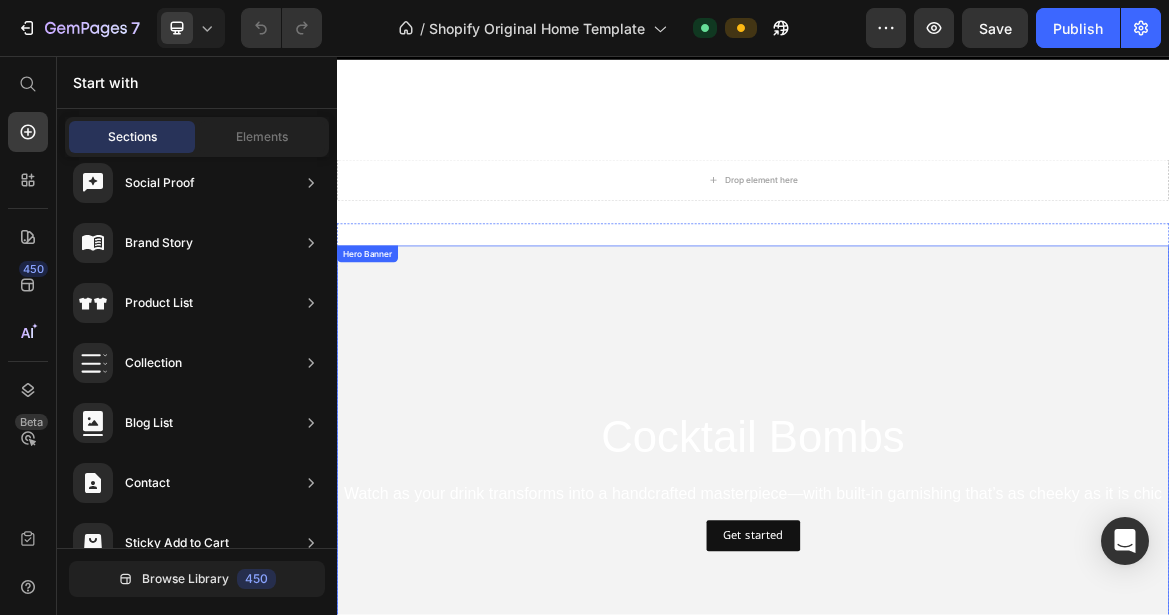 click at bounding box center (937, 667) 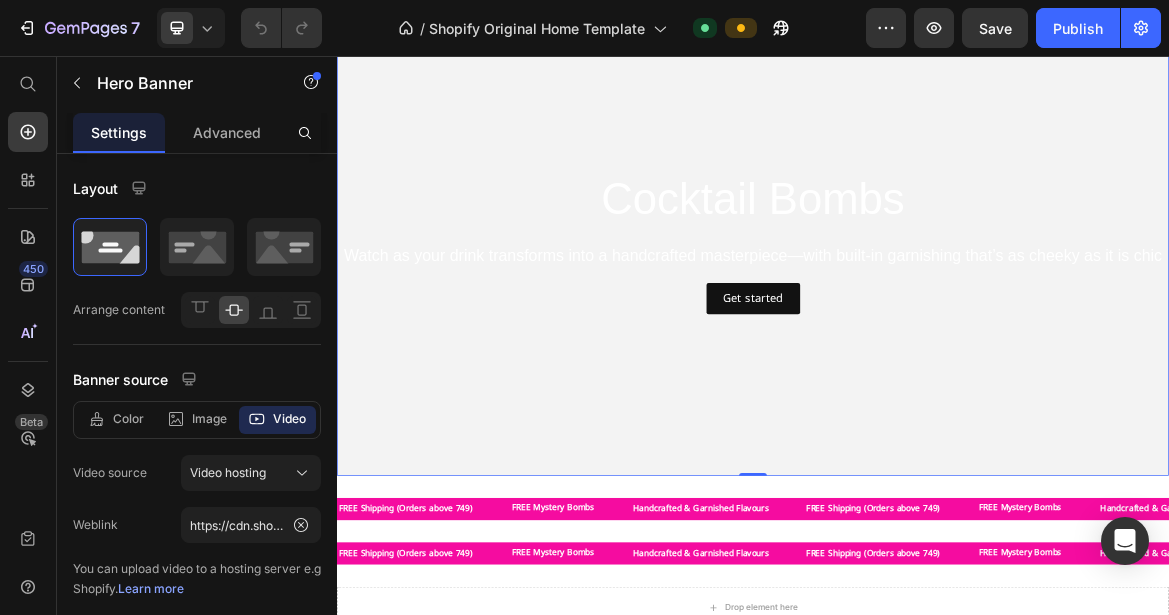 scroll, scrollTop: 1181, scrollLeft: 0, axis: vertical 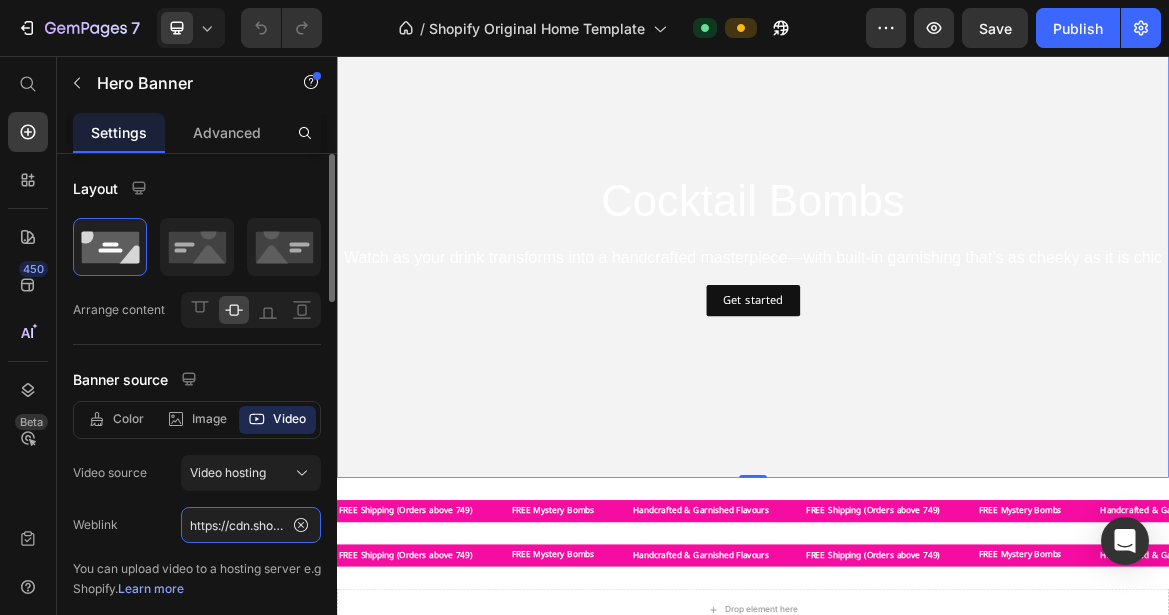 click on "https://cdn.shopify.com/videos/c/o/v/6a9d2ffc781d40b28fca81b1d13222a5.mov" 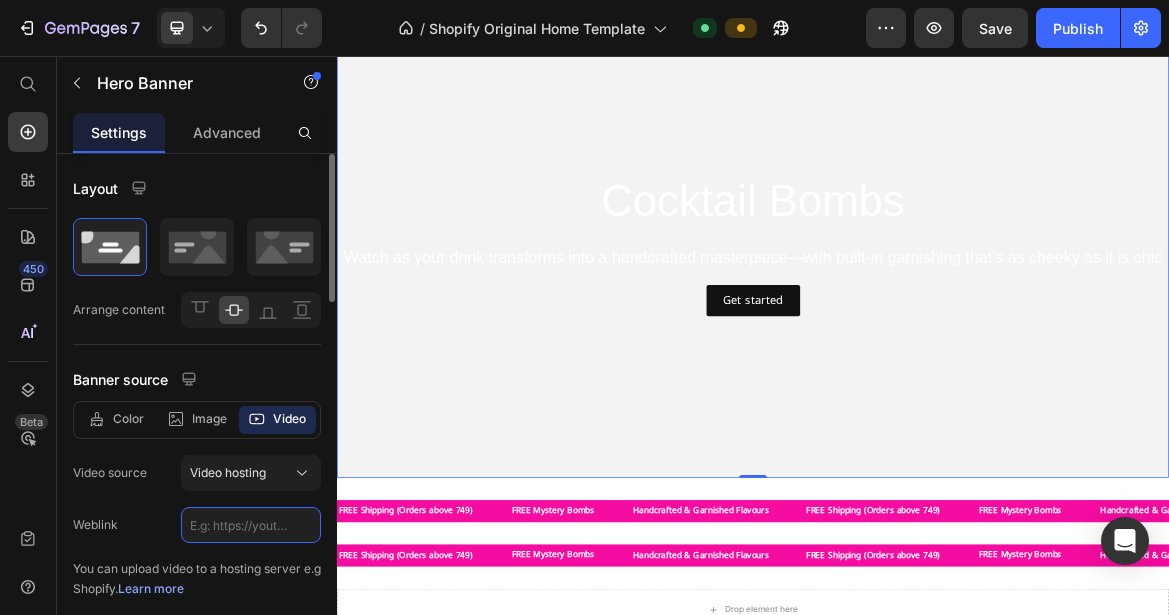 click 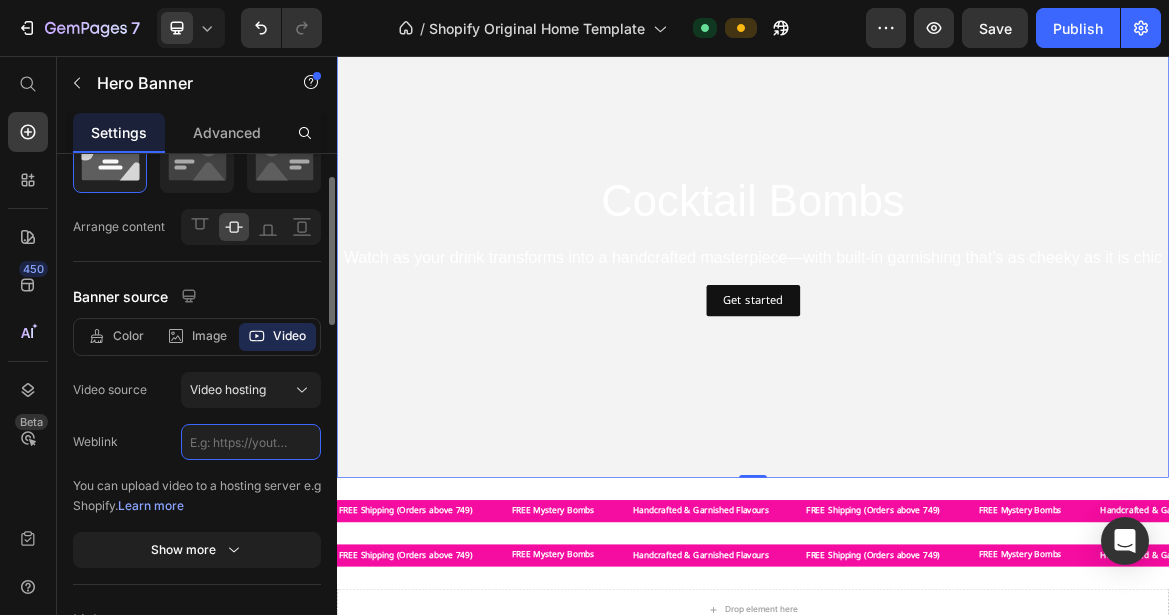 scroll, scrollTop: 81, scrollLeft: 0, axis: vertical 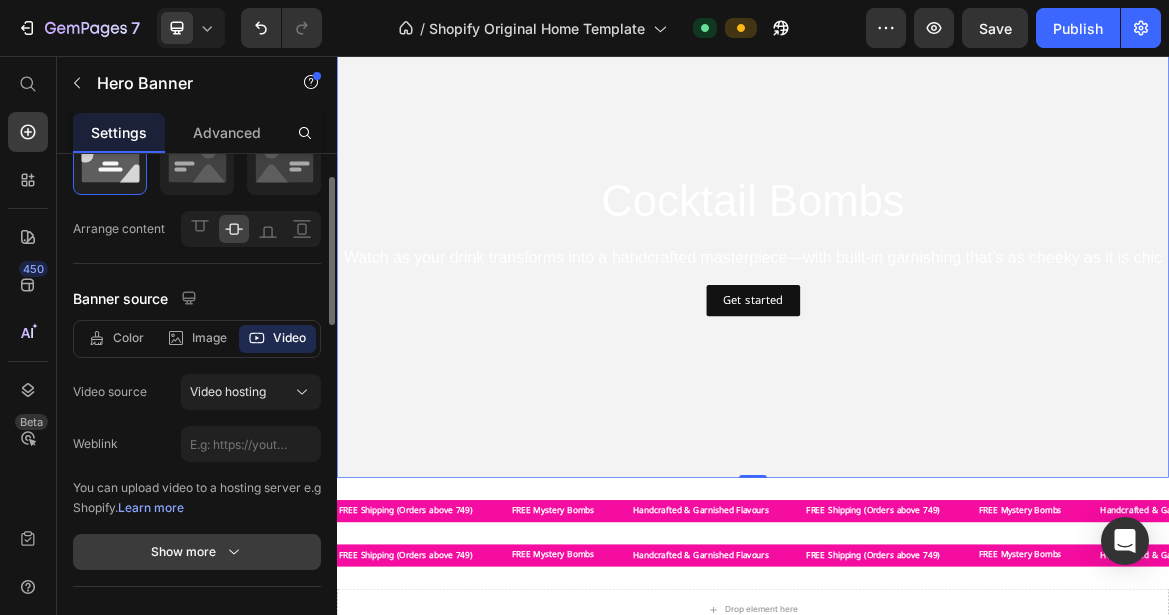 click 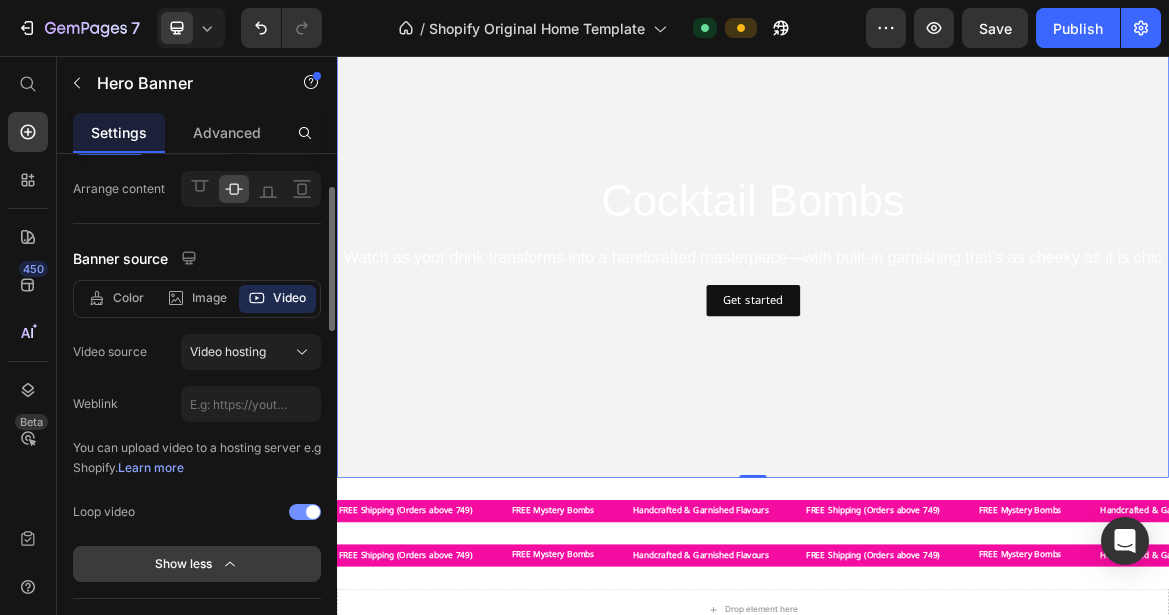 scroll, scrollTop: 156, scrollLeft: 0, axis: vertical 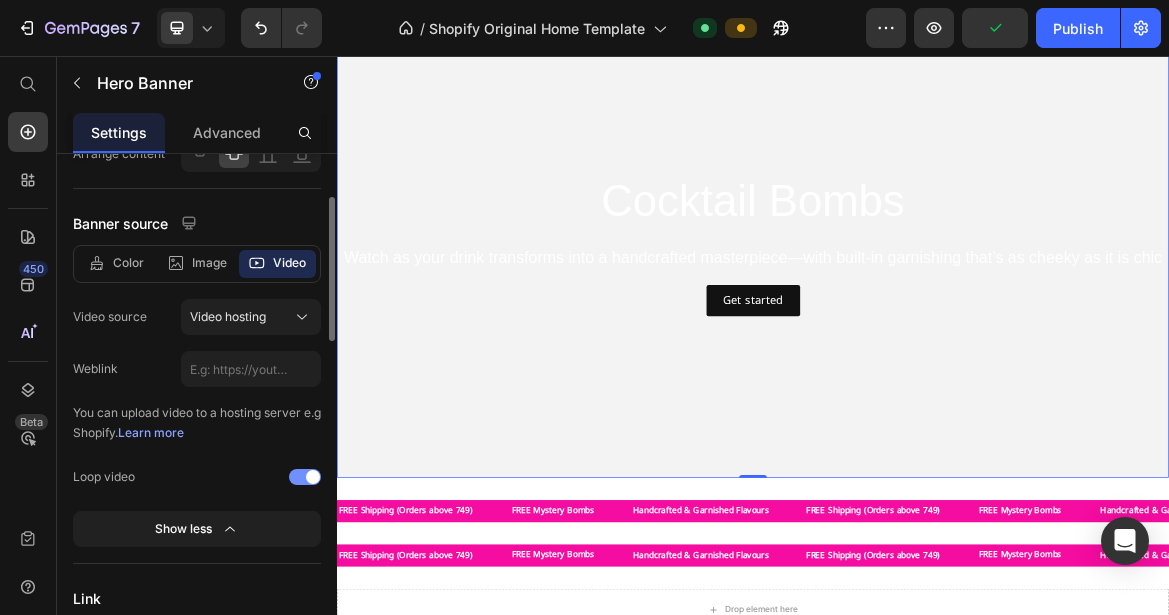 click on "Learn more" at bounding box center [151, 432] 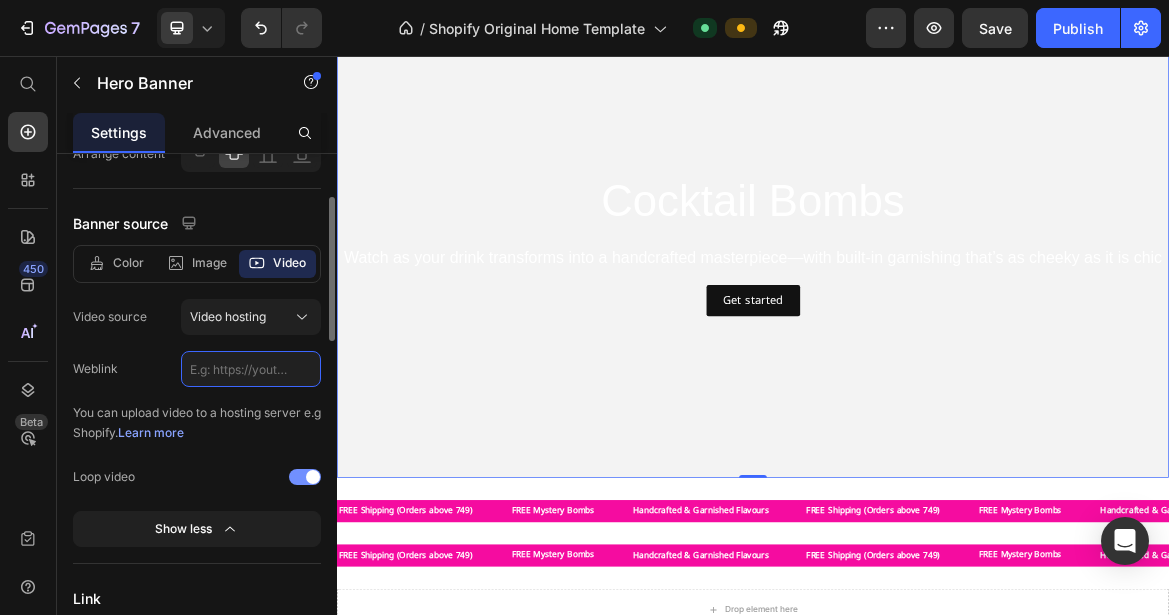 click 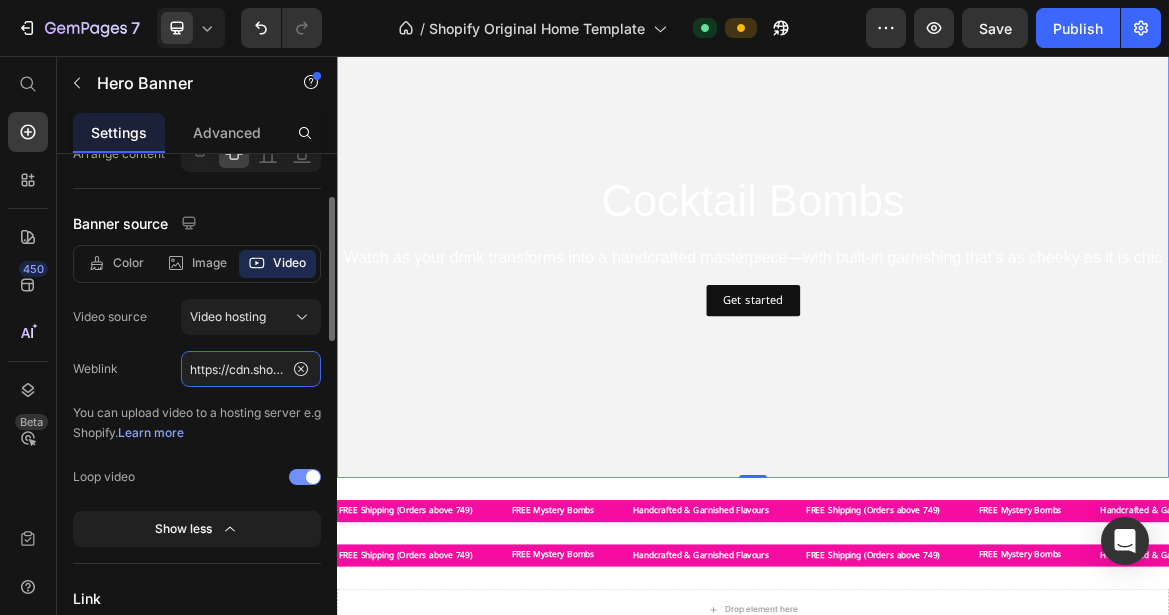 scroll, scrollTop: 0, scrollLeft: 373, axis: horizontal 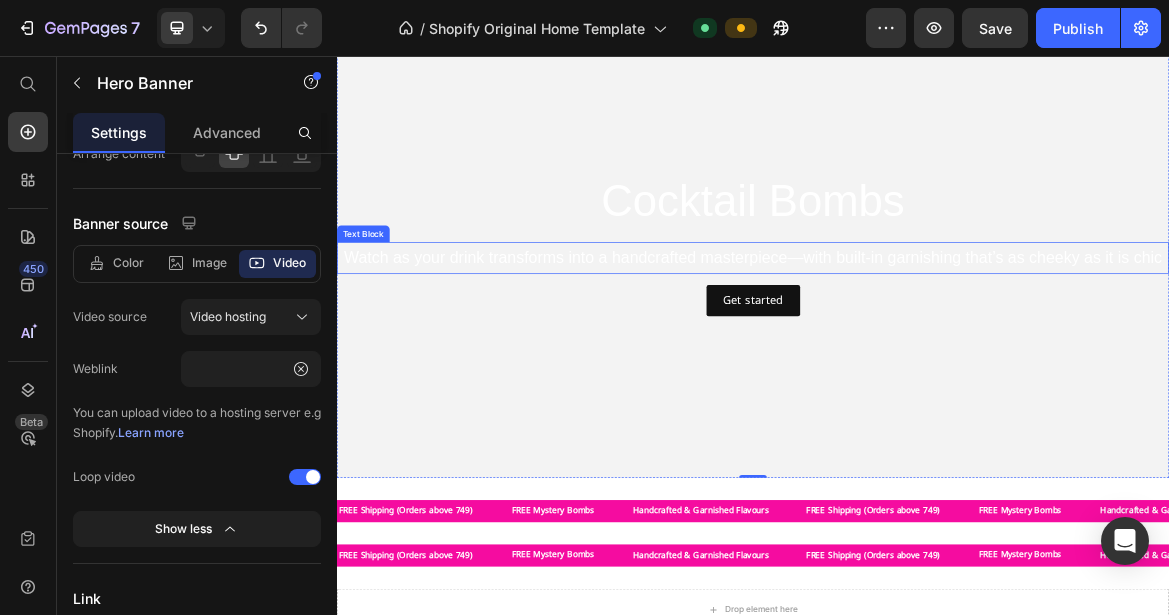 click on "Watch as your drink transforms into a handcrafted masterpiece—with built-in garnishing that’s as cheeky as it is chic" at bounding box center [937, 347] 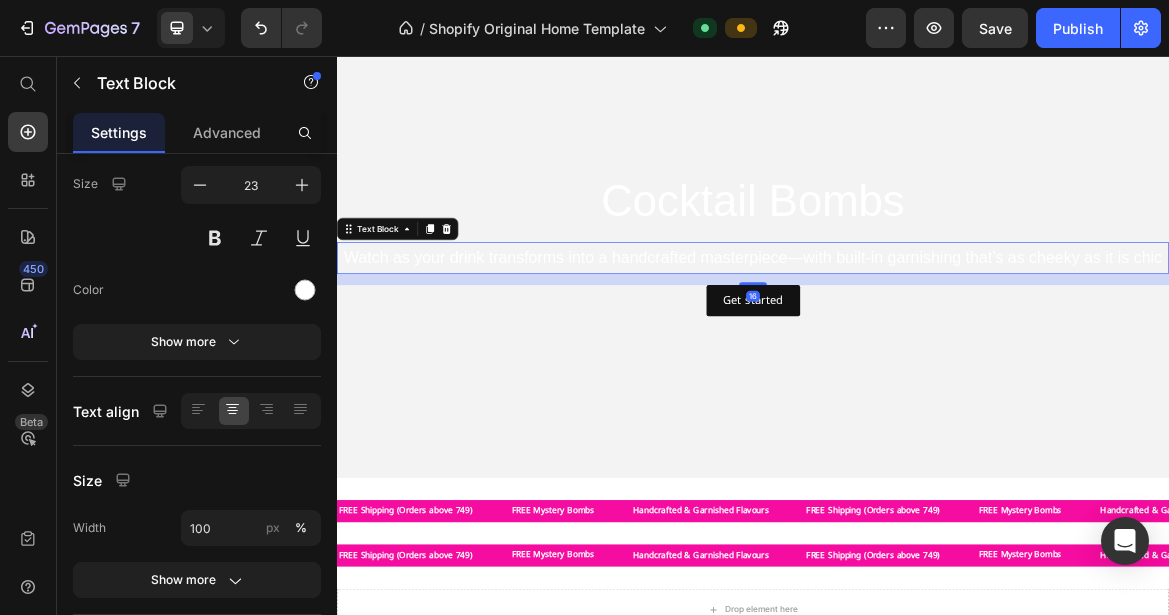 scroll, scrollTop: 0, scrollLeft: 0, axis: both 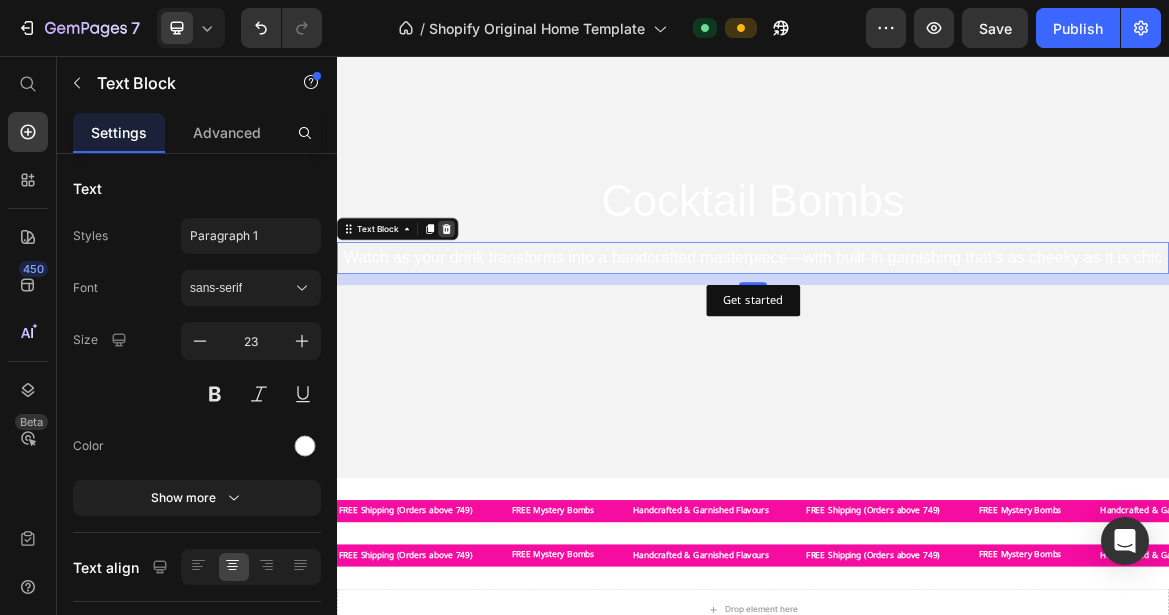 click 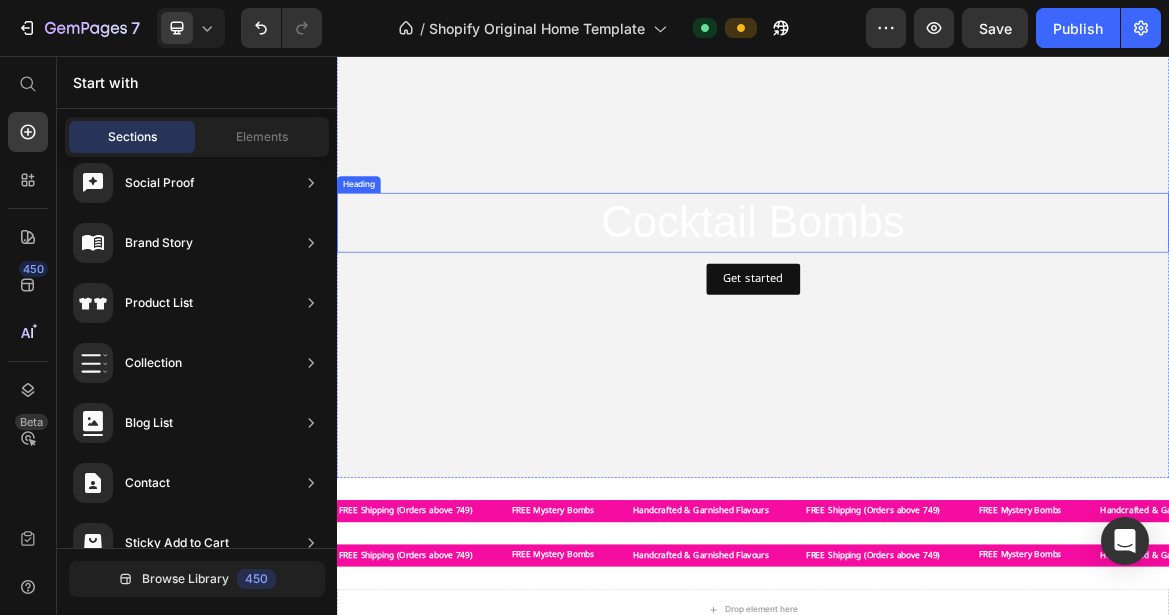 click on "Cocktail Bombs" at bounding box center [937, 297] 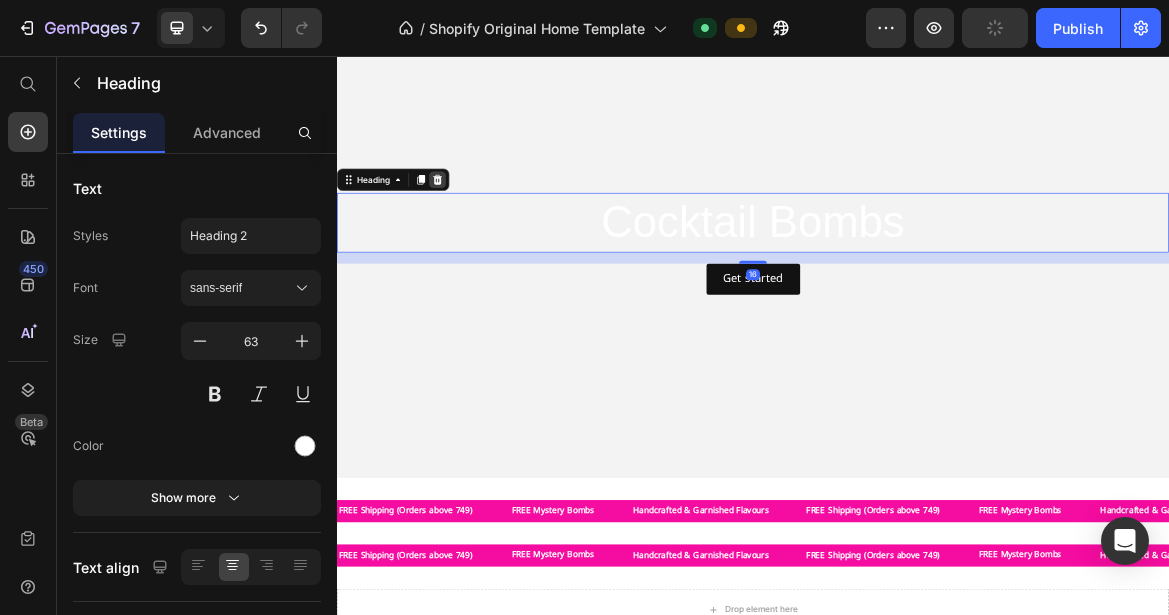 click 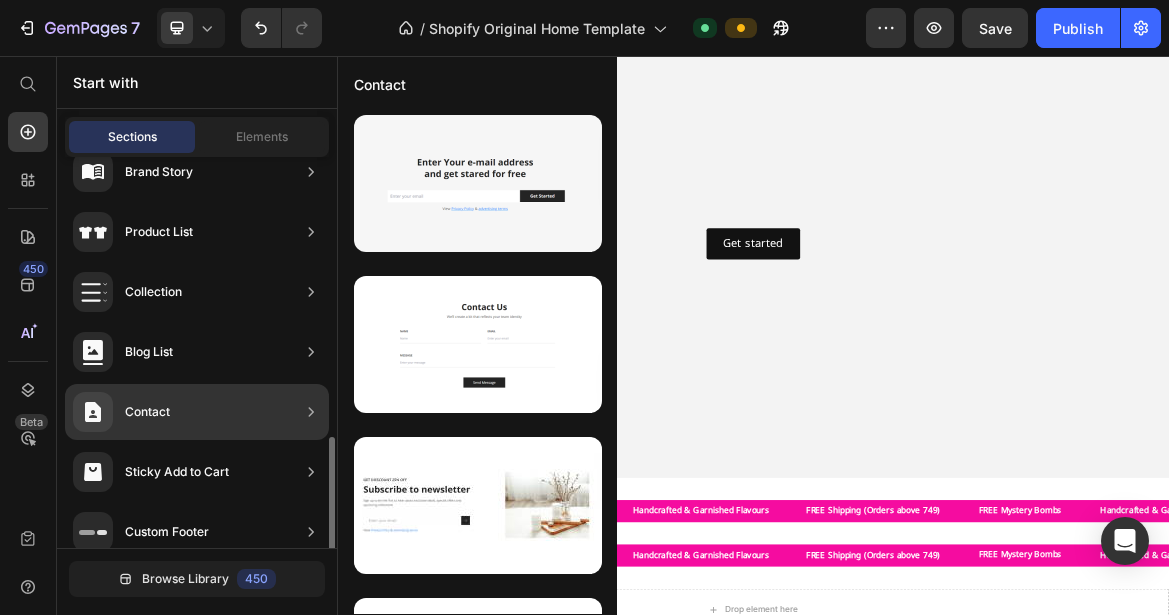 scroll, scrollTop: 769, scrollLeft: 0, axis: vertical 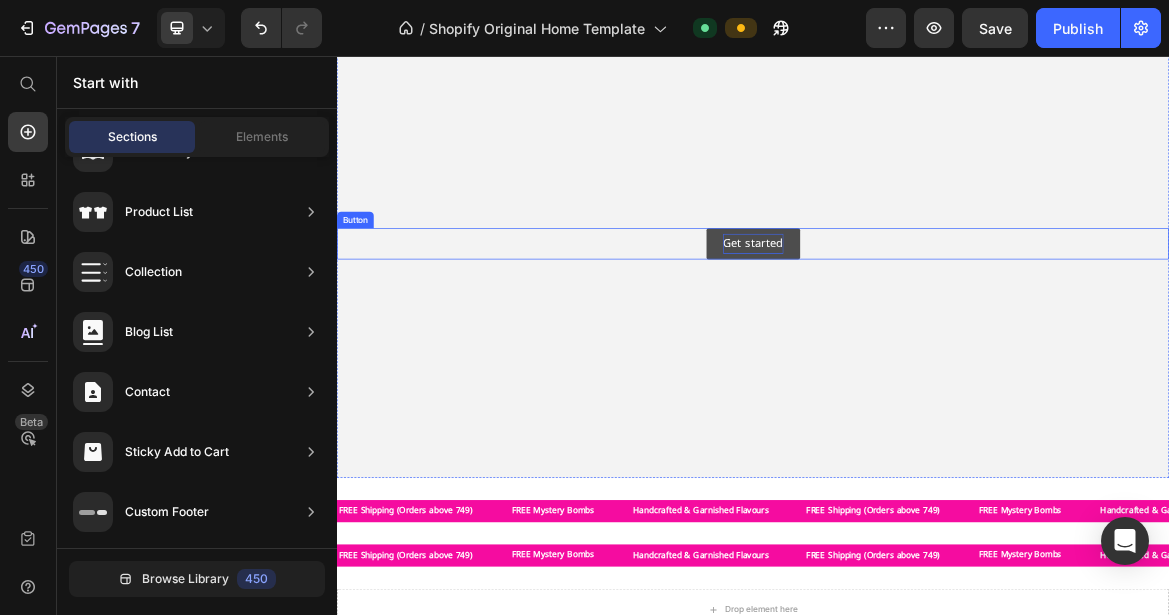 click on "Get started" at bounding box center [937, 327] 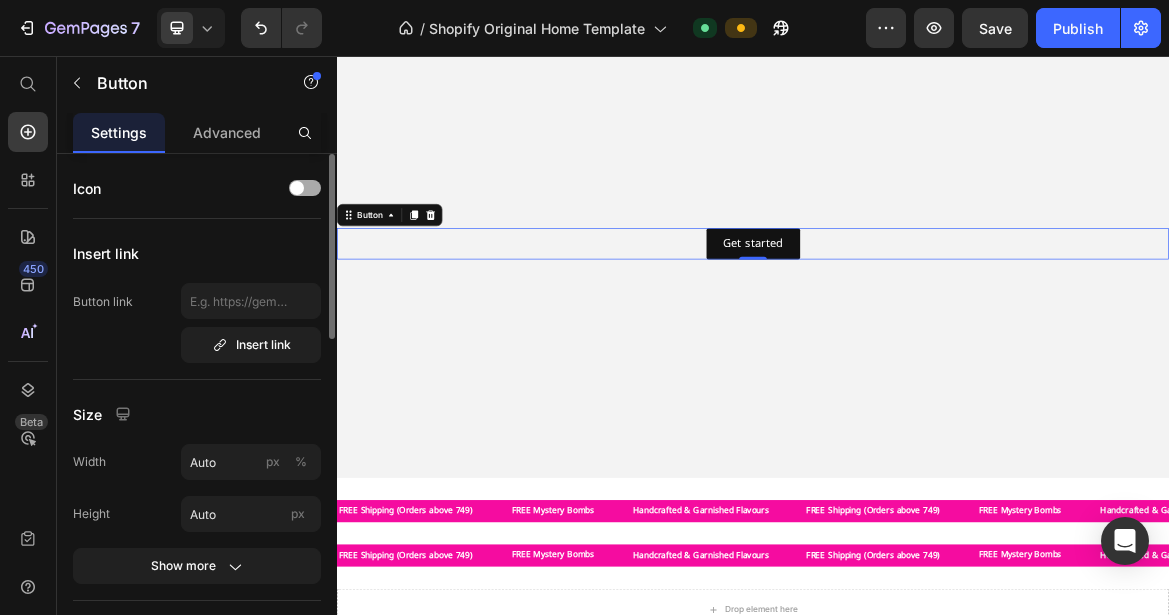 click at bounding box center [297, 188] 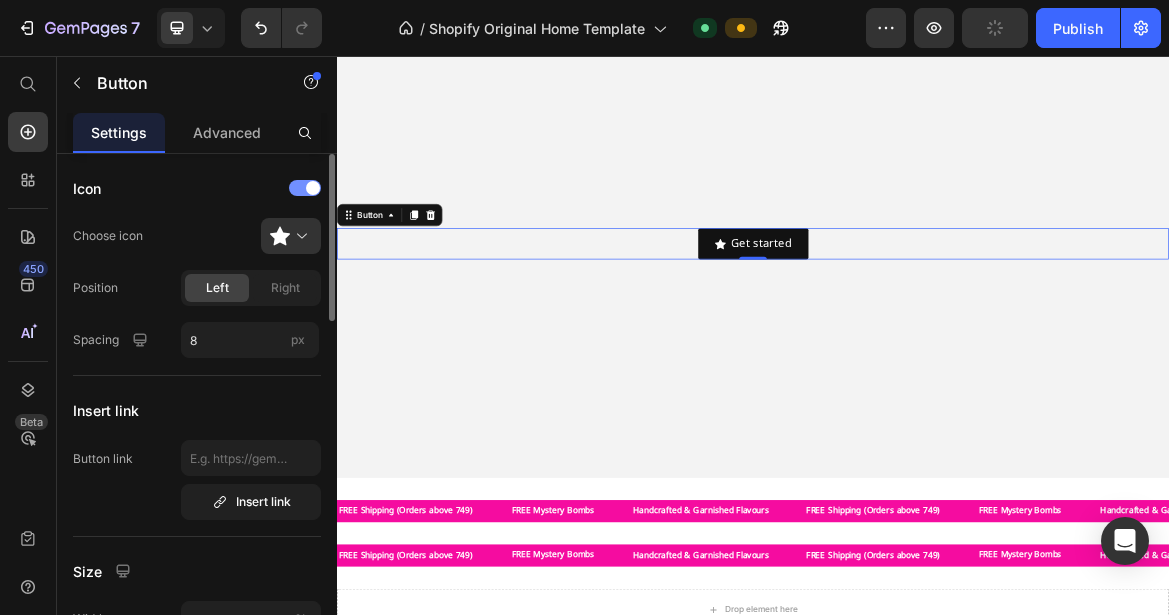 click at bounding box center [305, 188] 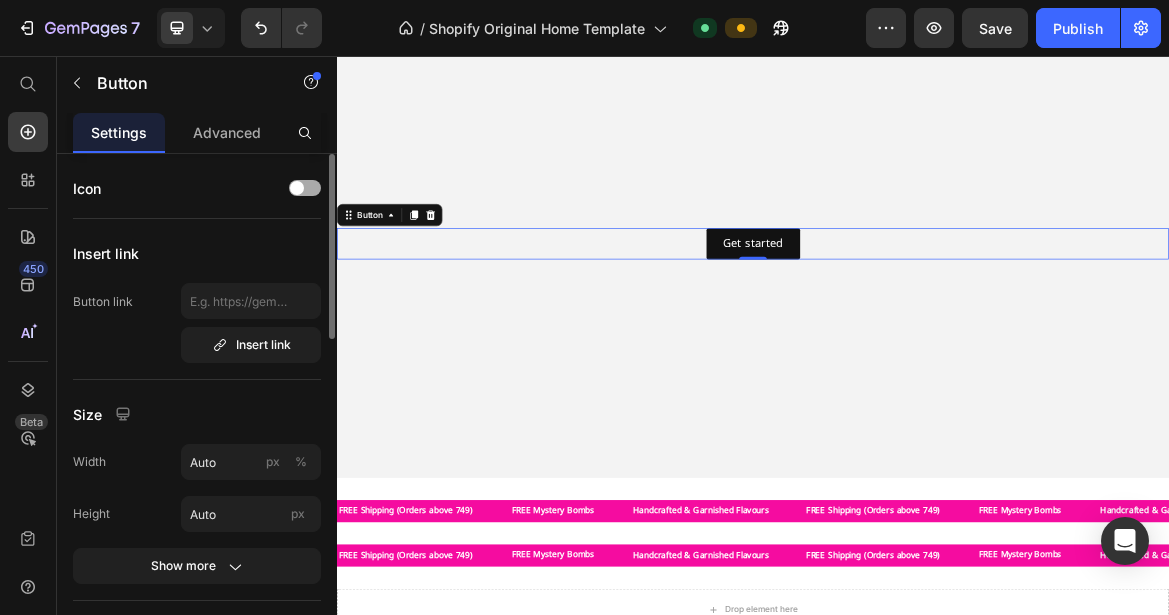click at bounding box center (297, 188) 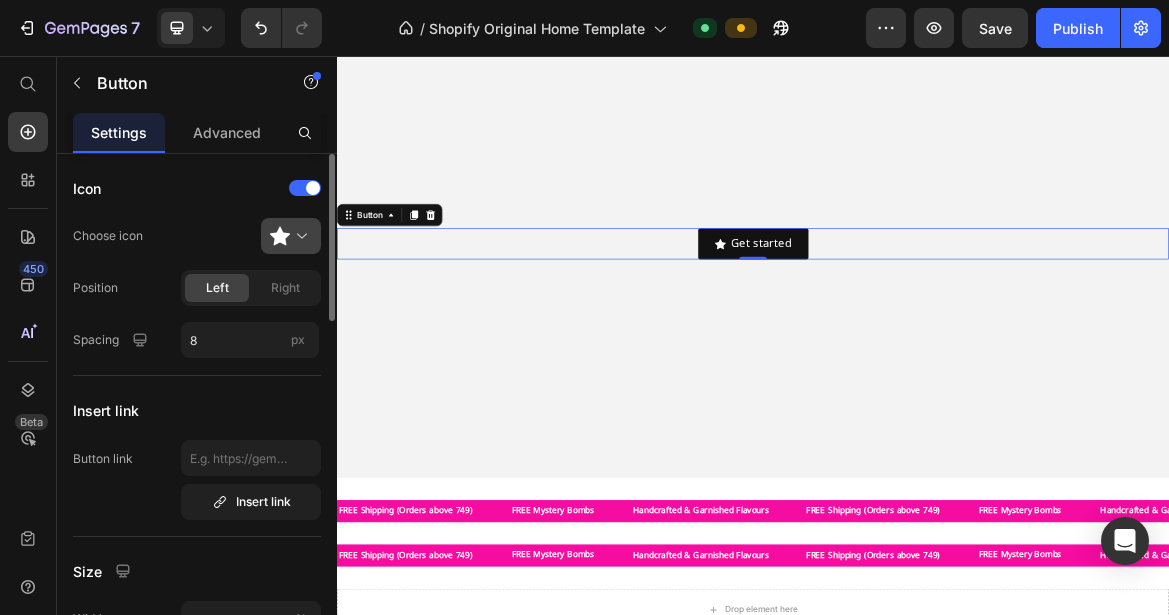 click at bounding box center (299, 236) 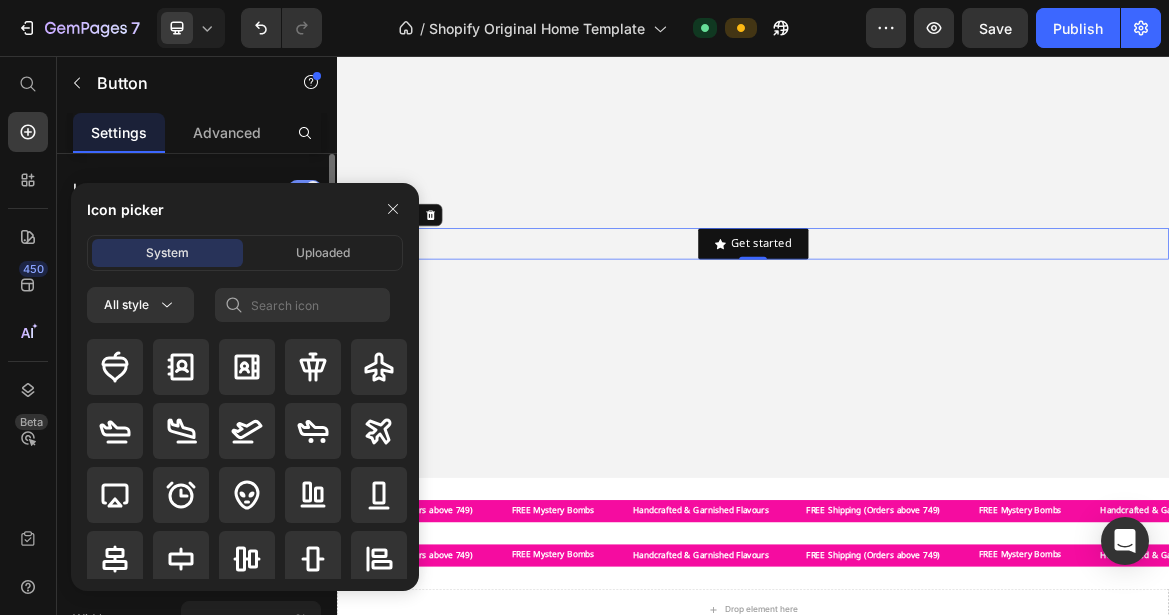 click on "Icon" 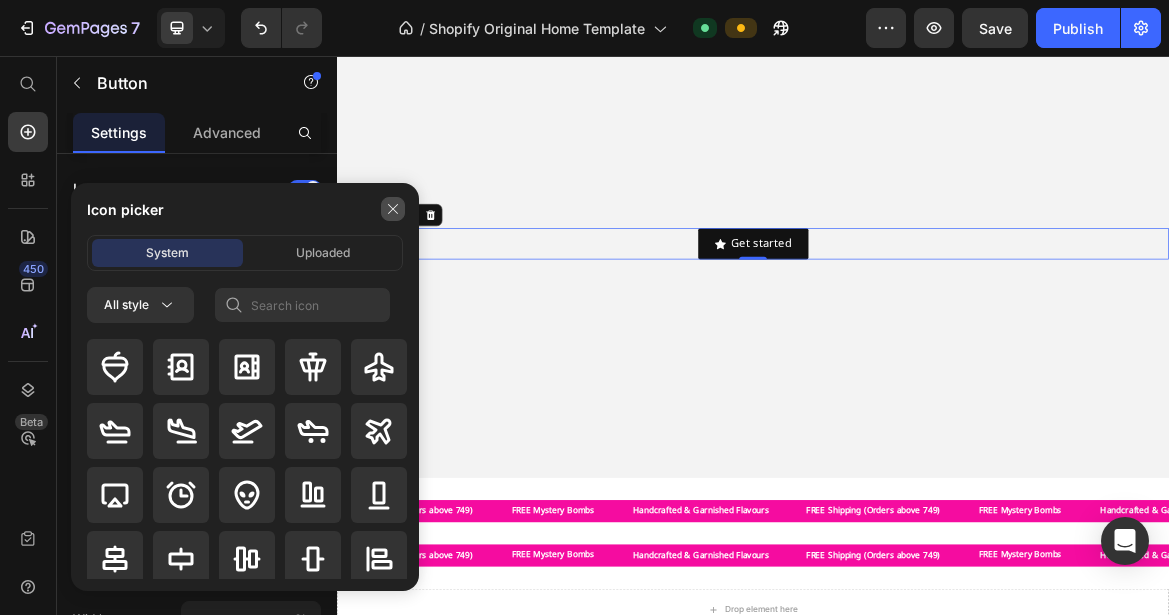 click 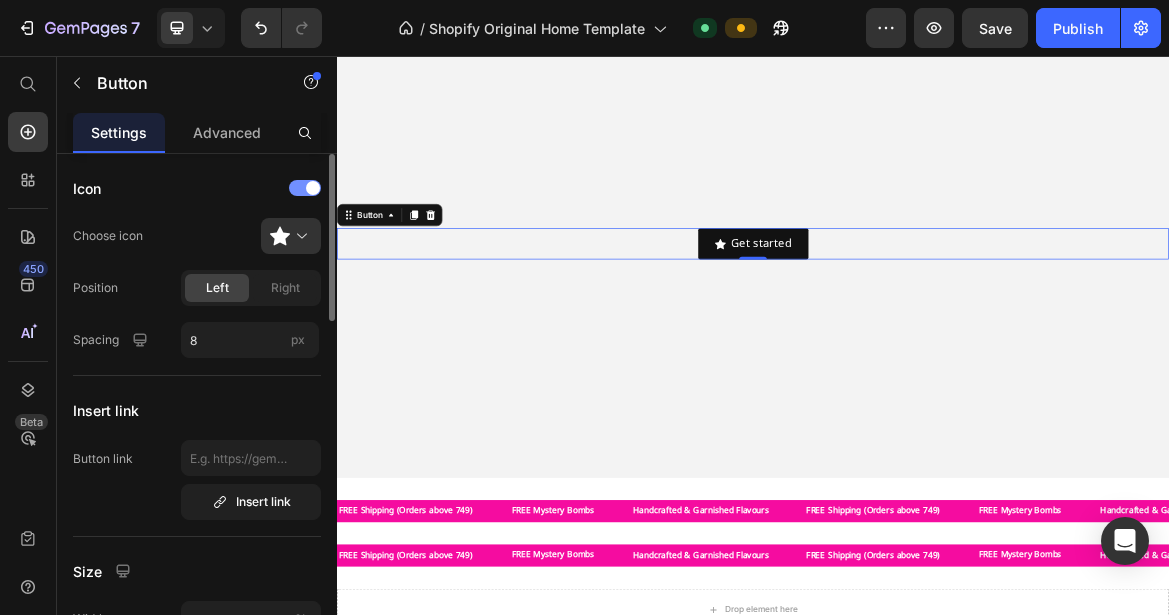 click on "Icon" 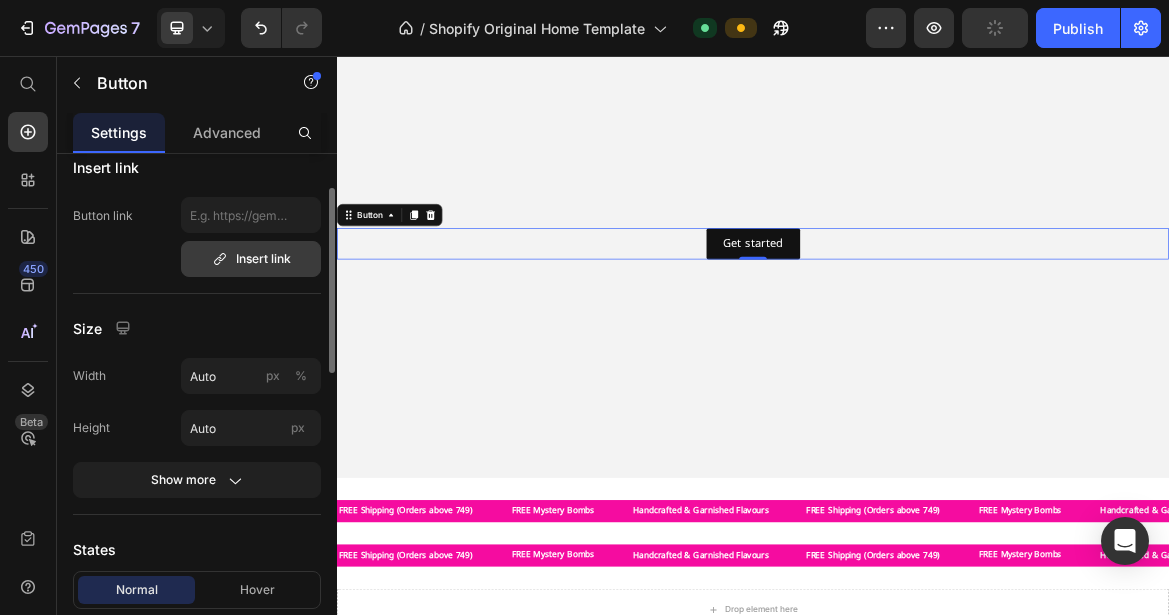 scroll, scrollTop: 92, scrollLeft: 0, axis: vertical 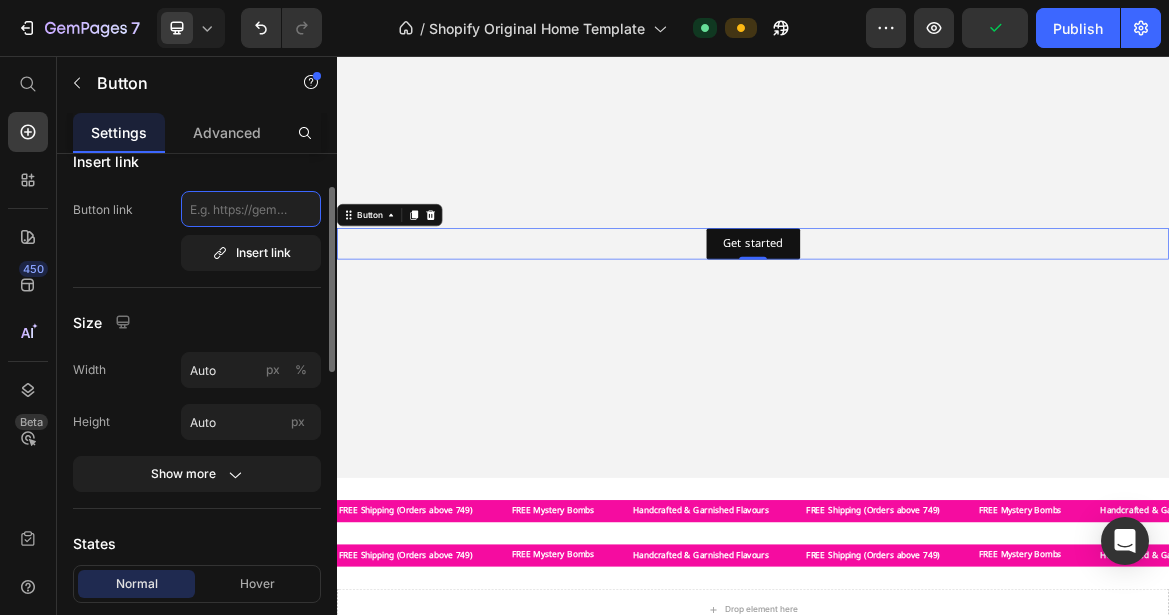 click 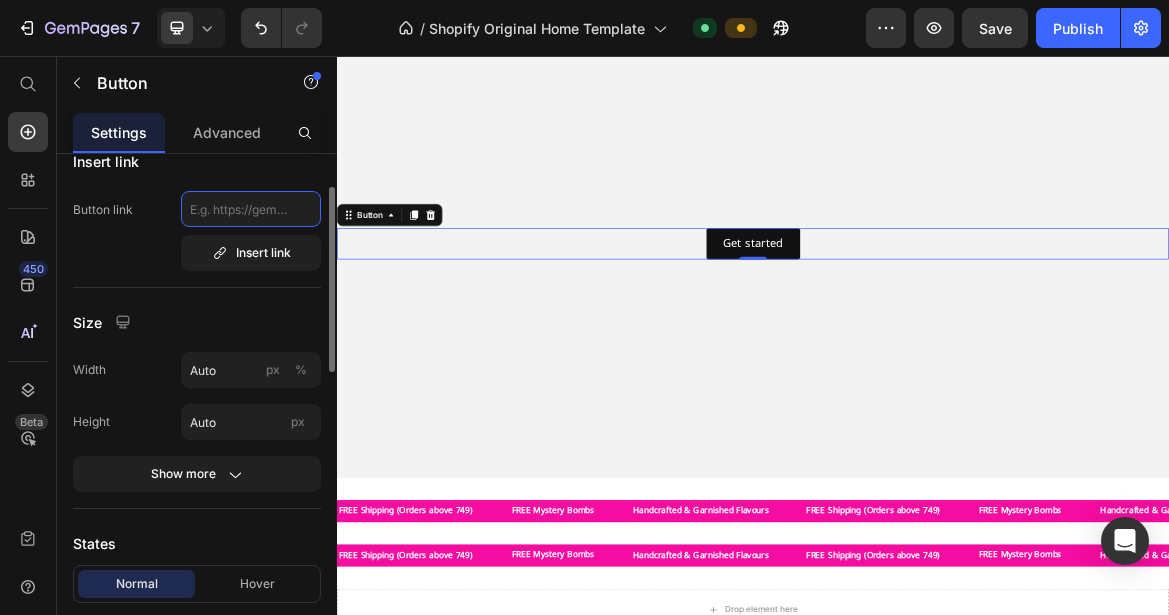 paste on "https://houseofmixers.in/collections/frontpage" 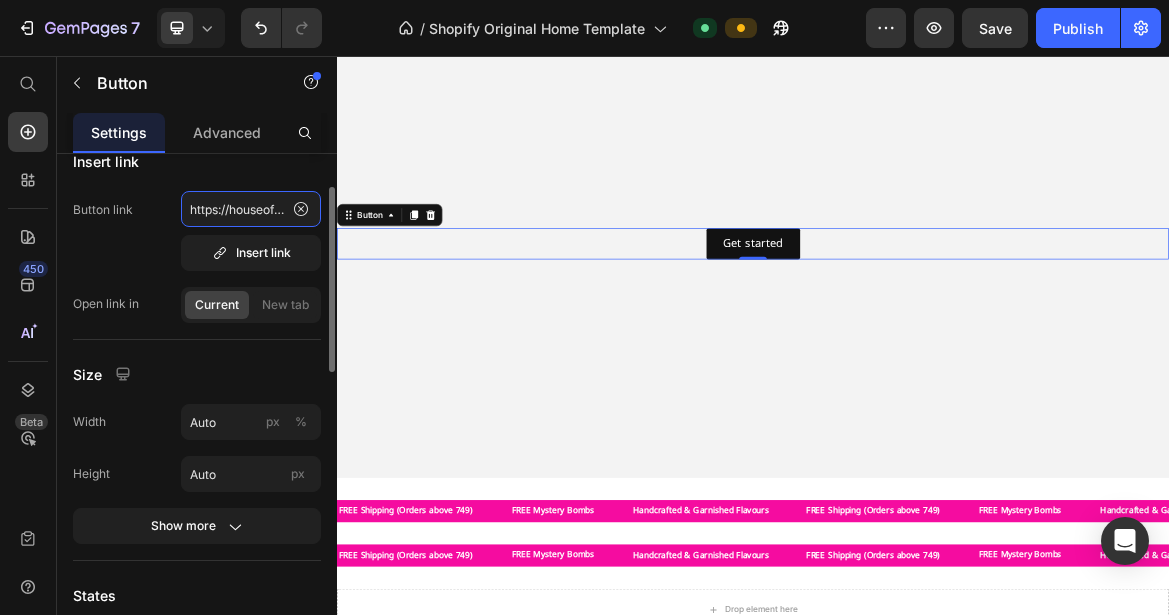 scroll, scrollTop: 0, scrollLeft: 165, axis: horizontal 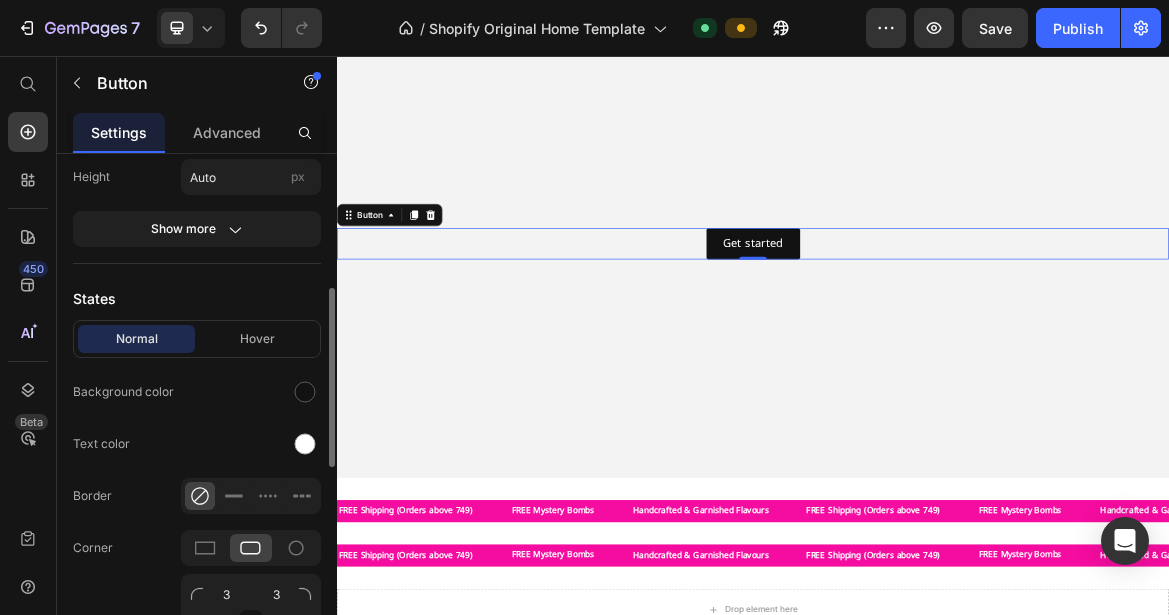 type on "https://houseofmixers.in/collections/frontpage" 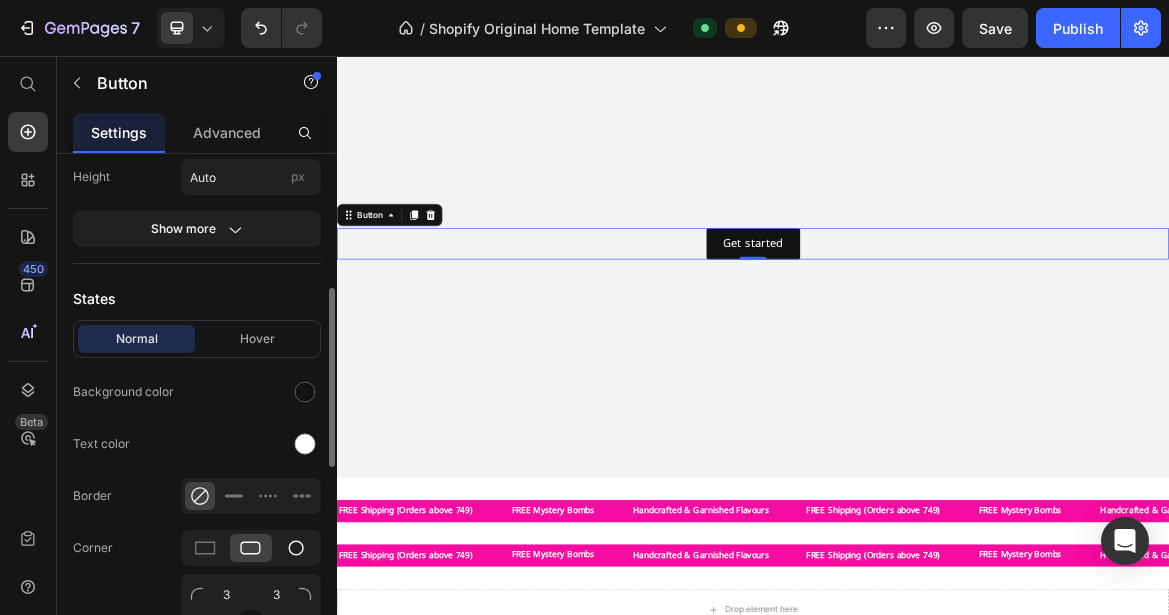 click 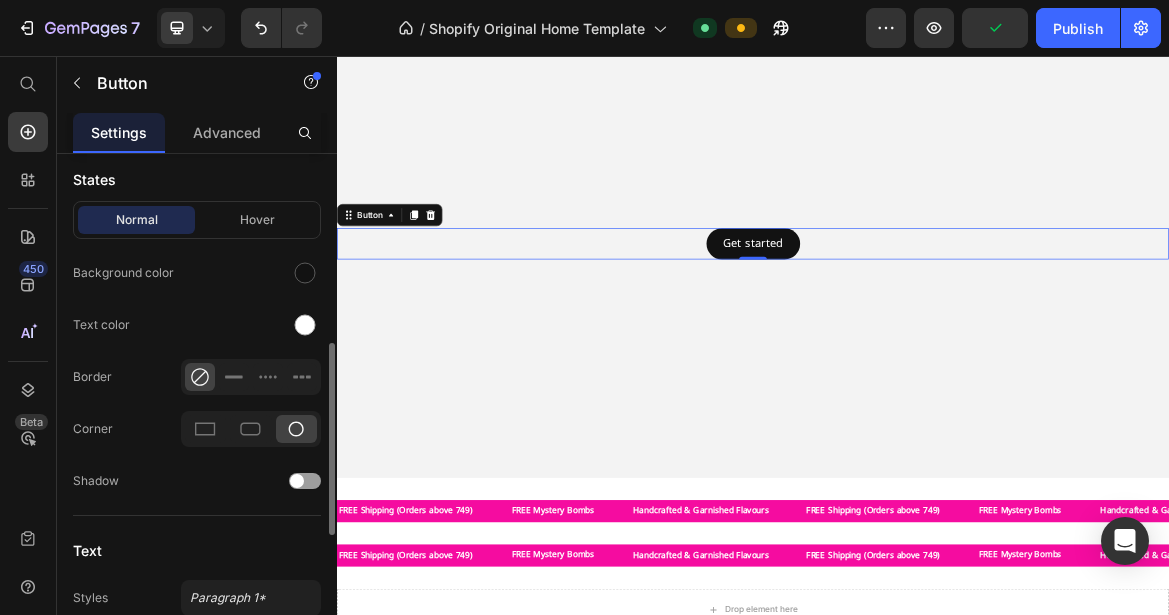 scroll, scrollTop: 539, scrollLeft: 0, axis: vertical 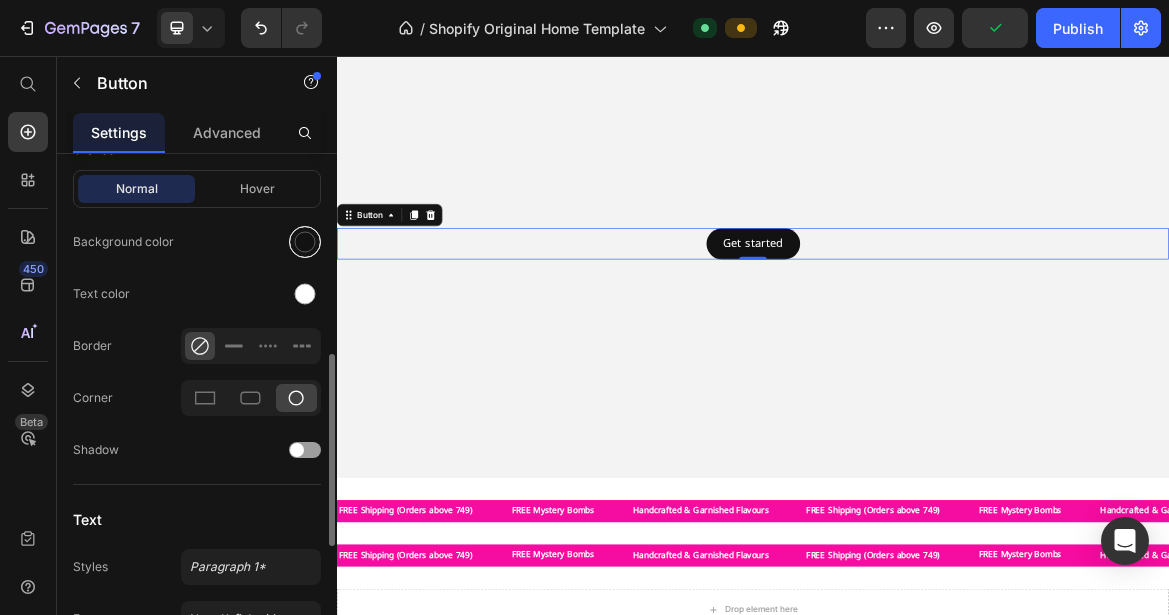 click at bounding box center [305, 242] 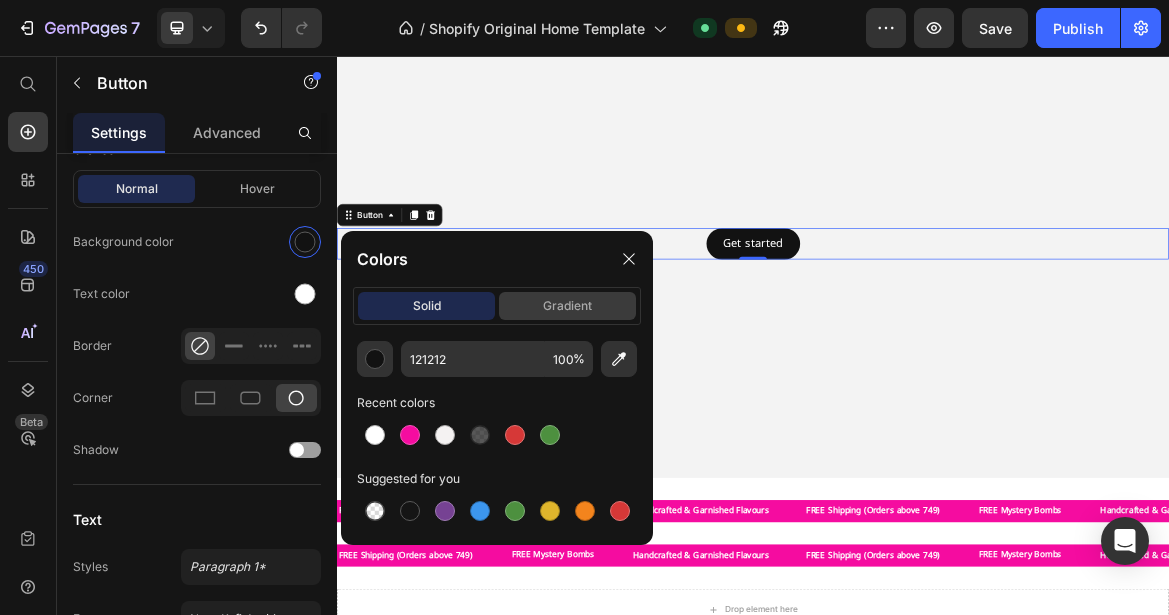click on "gradient" 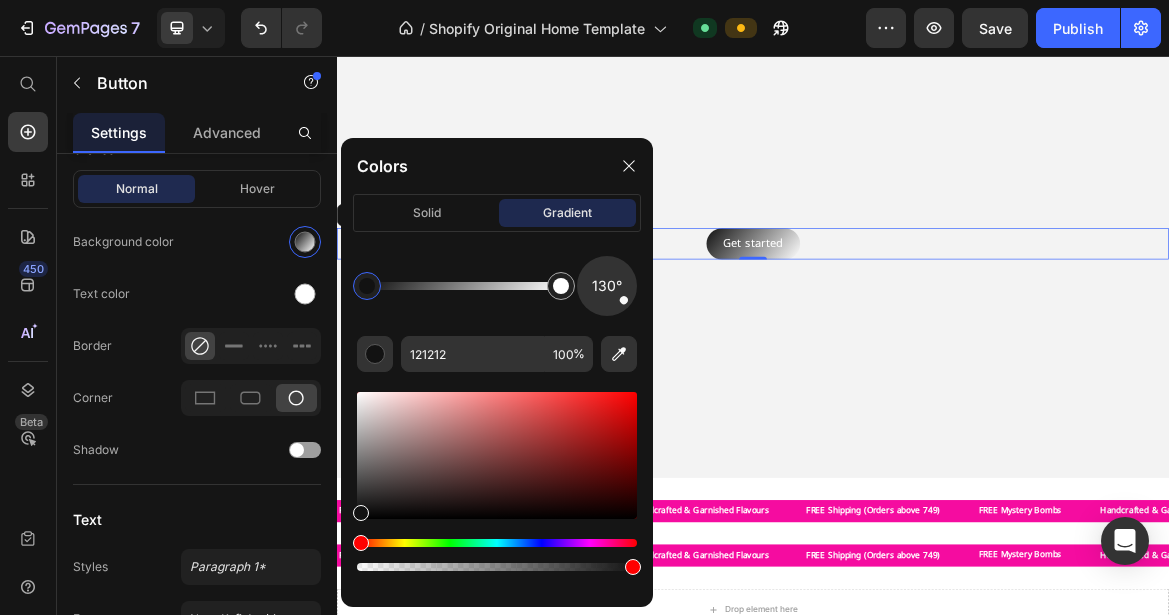 click at bounding box center [497, 455] 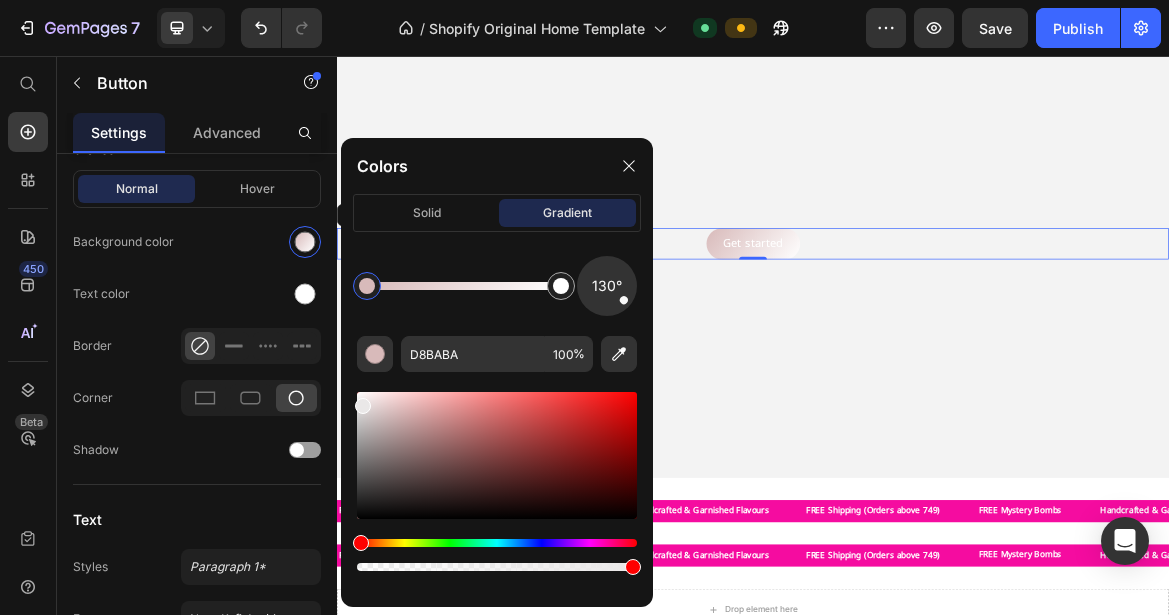 click at bounding box center (497, 455) 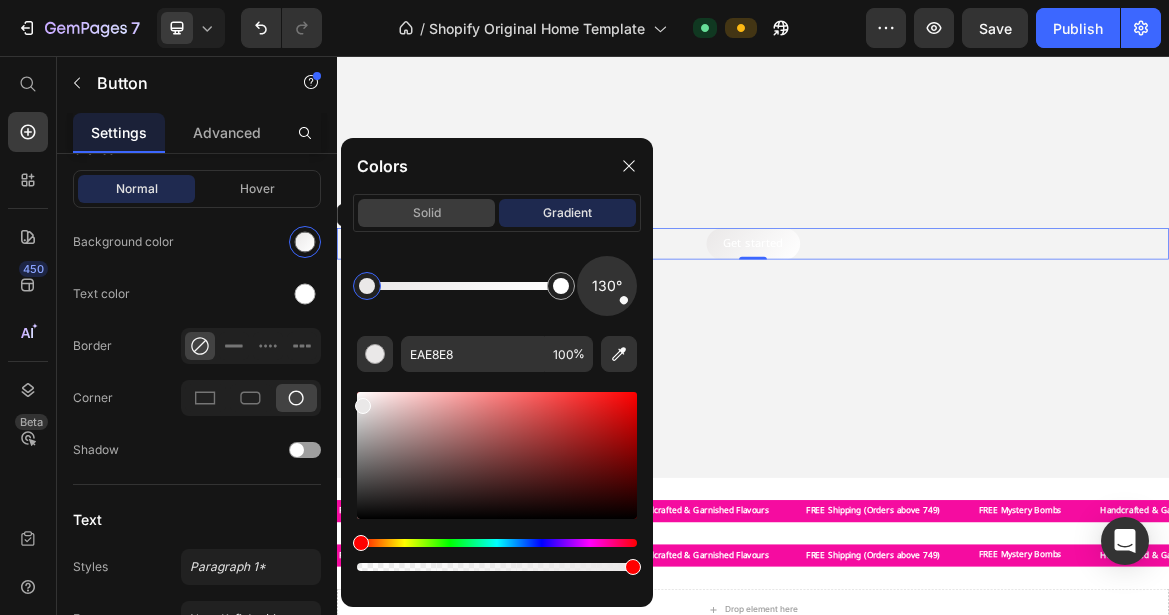 click on "solid" 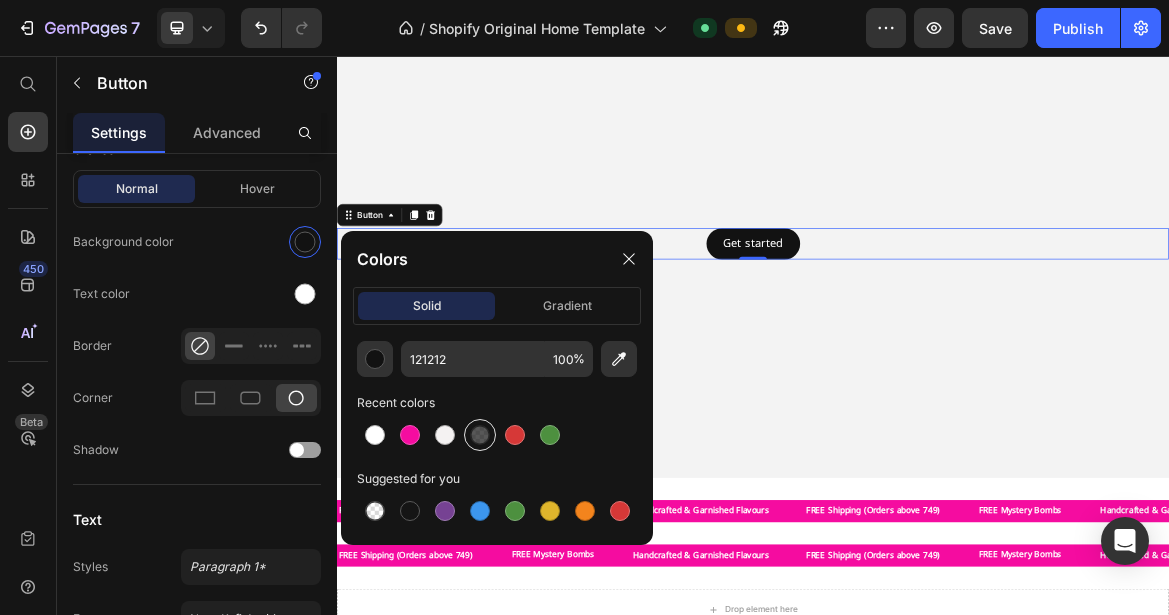 click at bounding box center (480, 435) 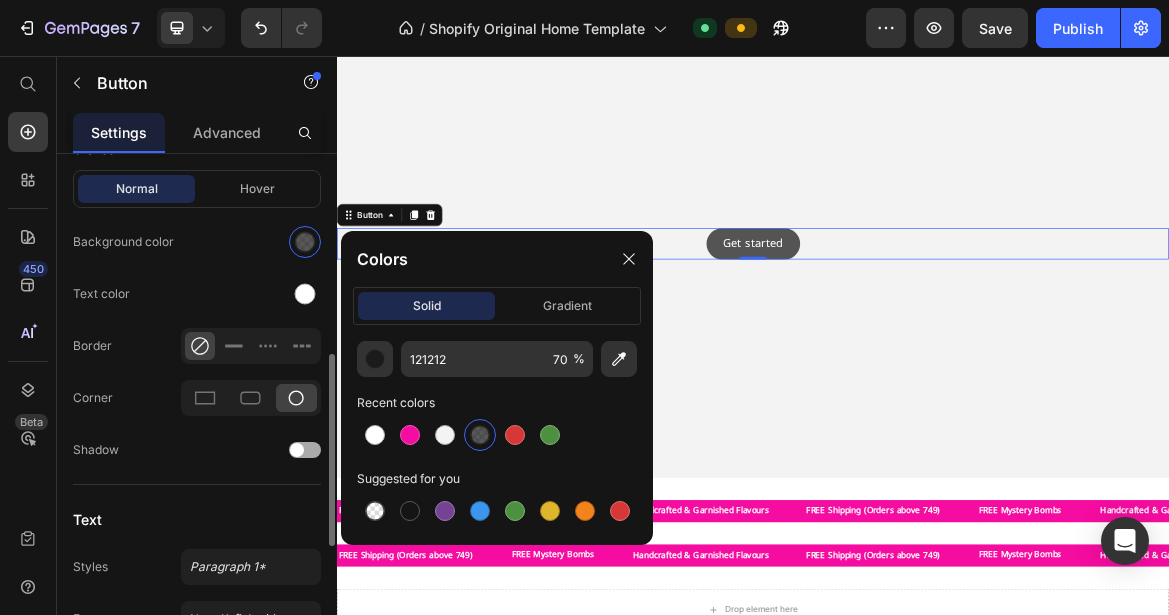 click on "Shadow" 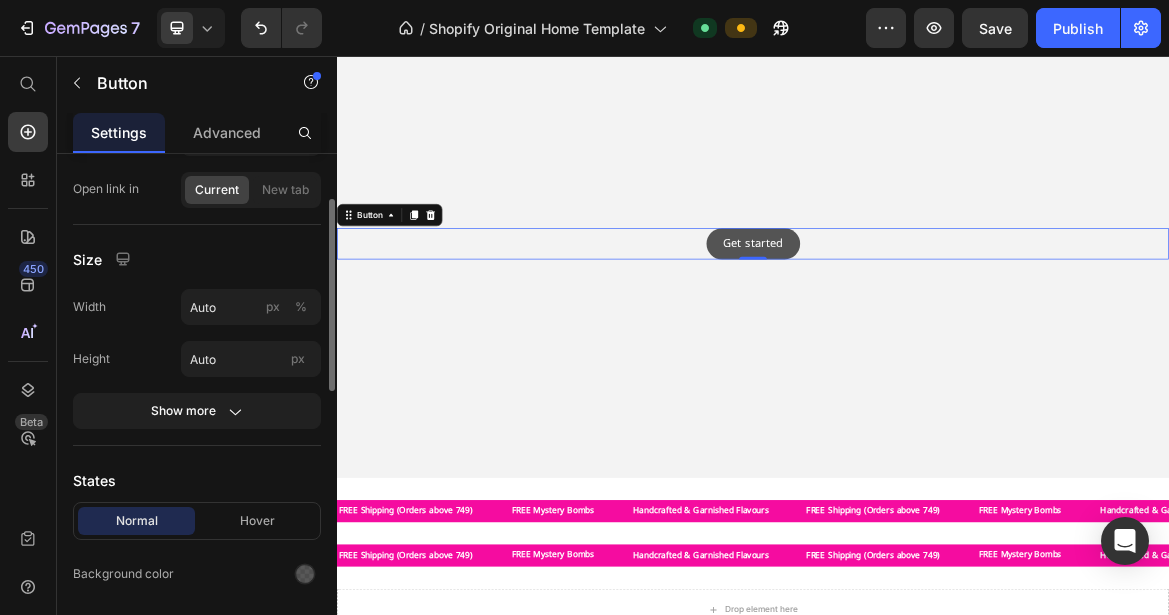 scroll, scrollTop: 185, scrollLeft: 0, axis: vertical 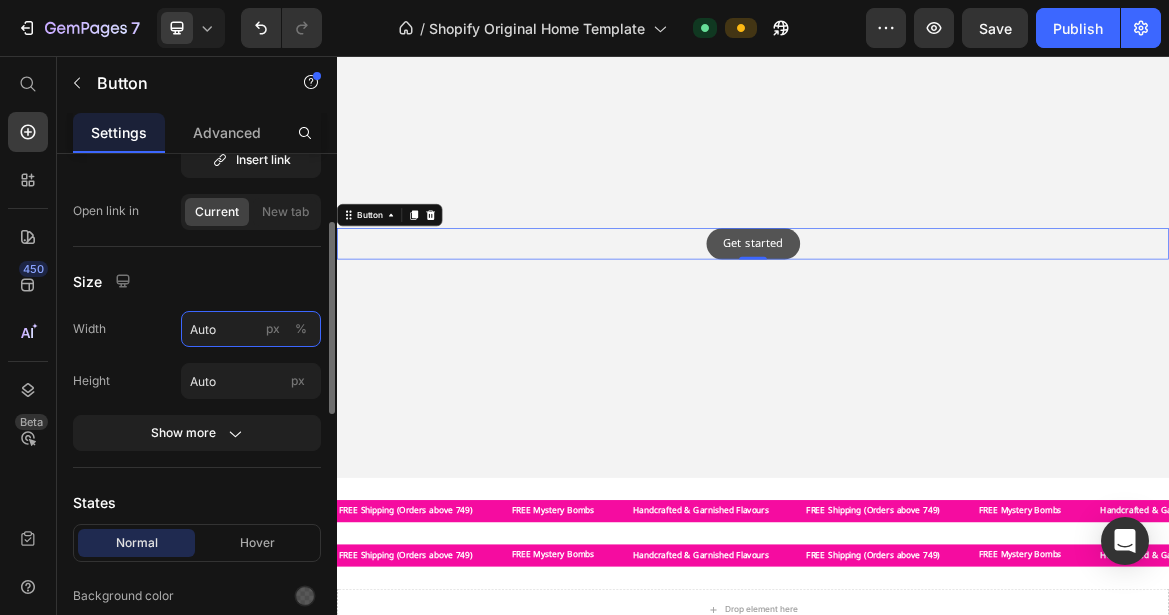 click on "Auto" at bounding box center [251, 329] 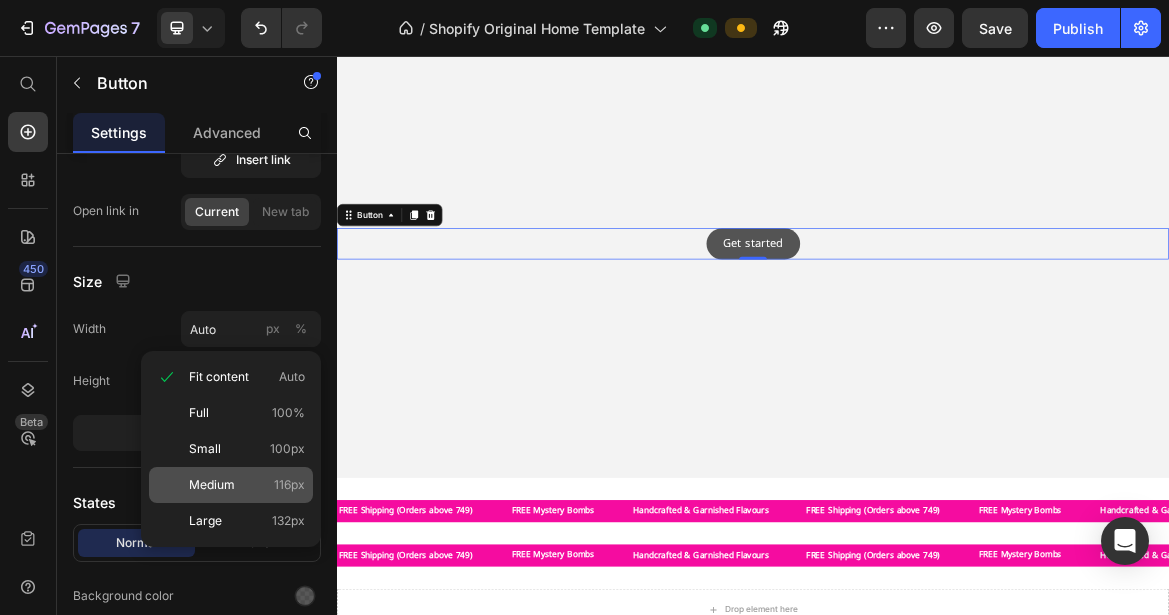 click on "Medium 116px" 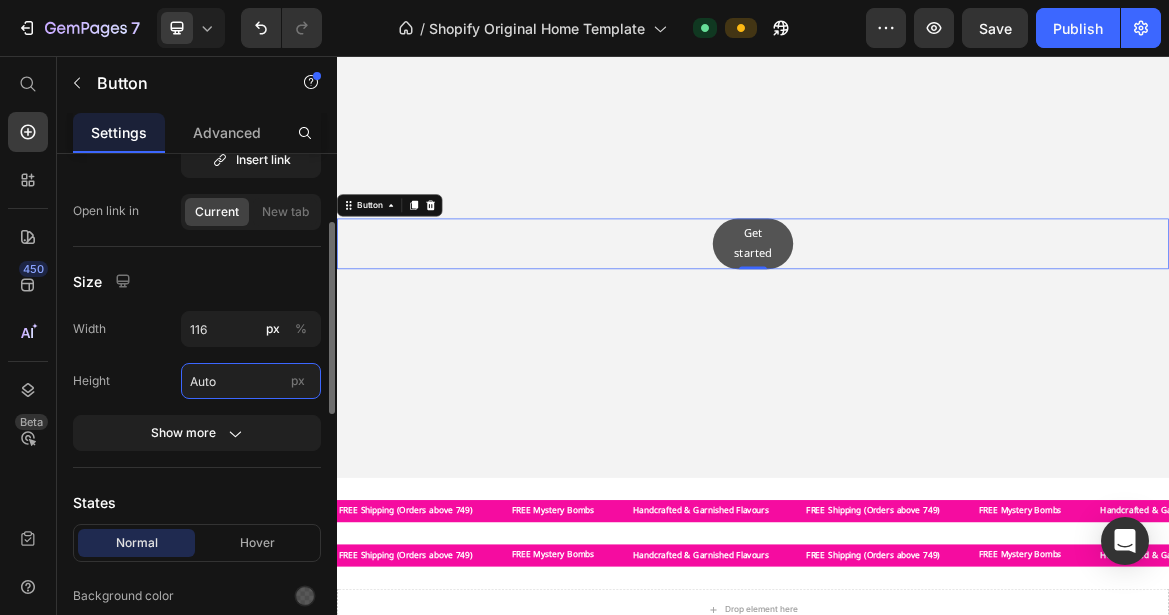 click on "Auto" at bounding box center [251, 381] 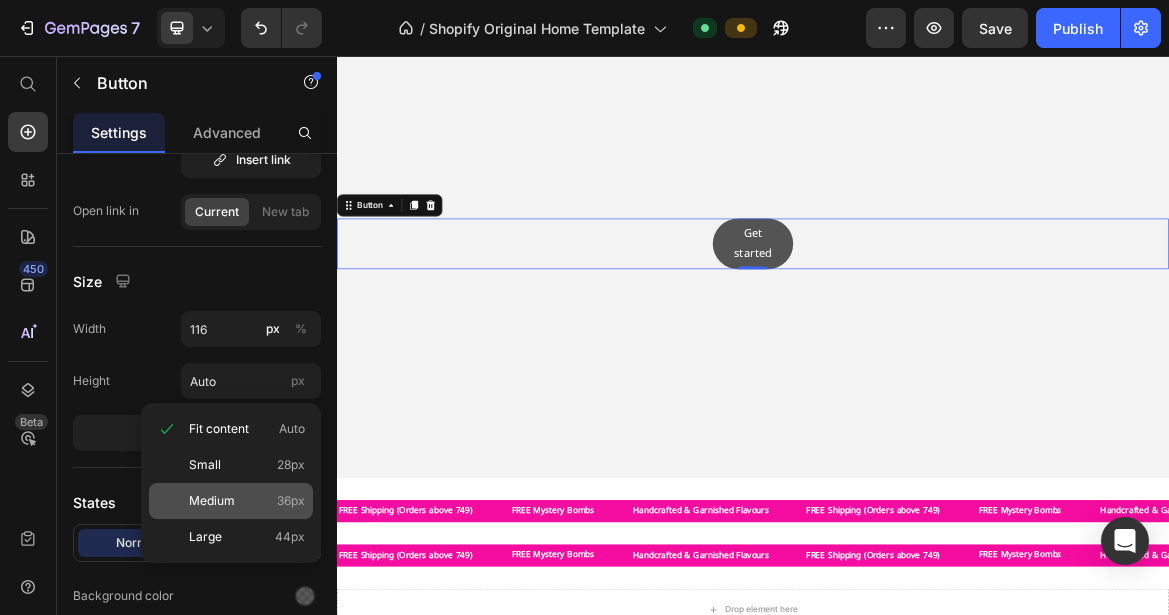 click on "Medium 36px" 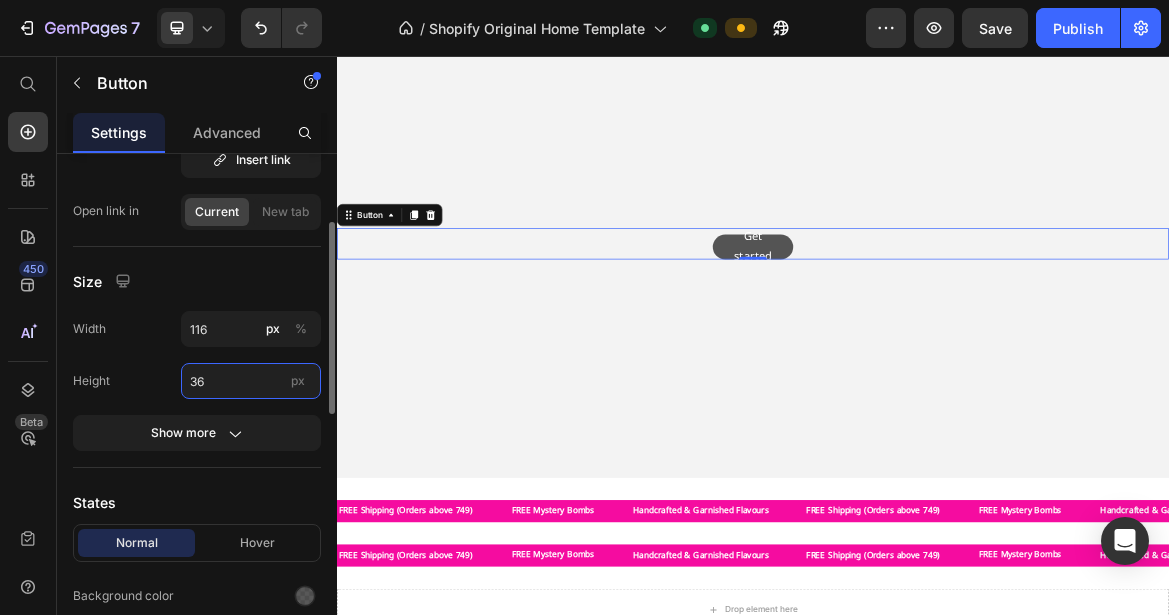 click on "36" at bounding box center [251, 381] 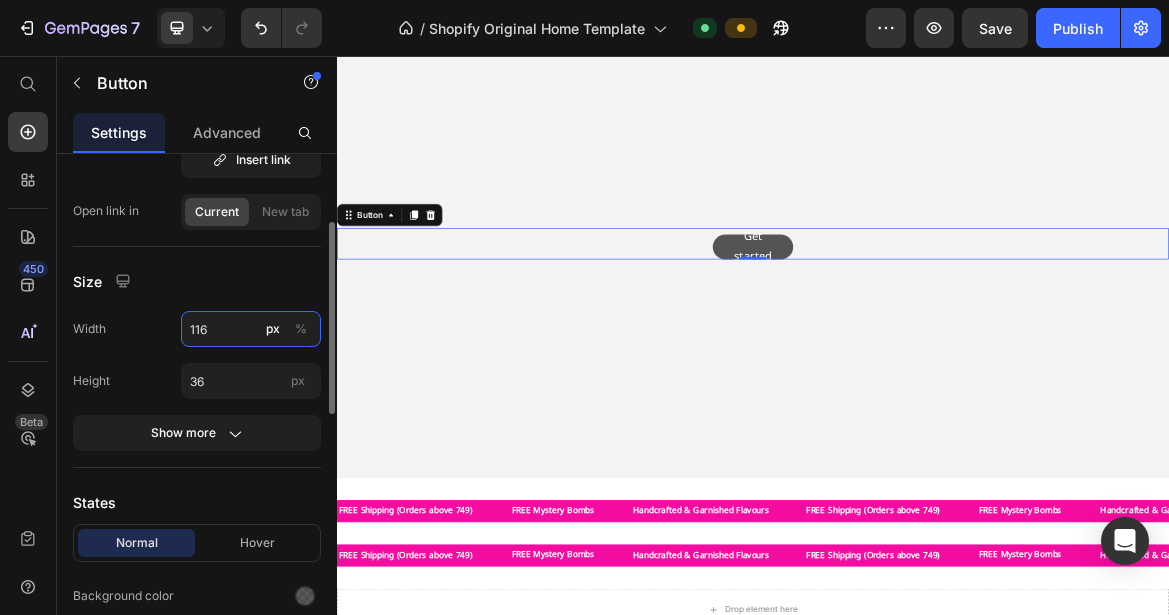 click on "116" at bounding box center (251, 329) 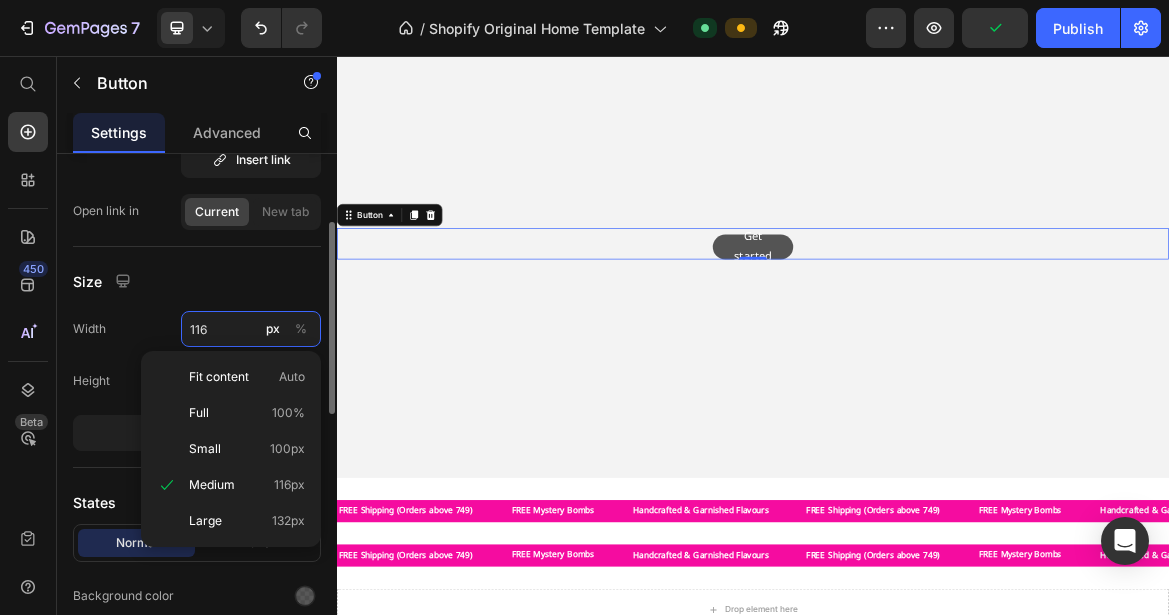 click on "116" at bounding box center (251, 329) 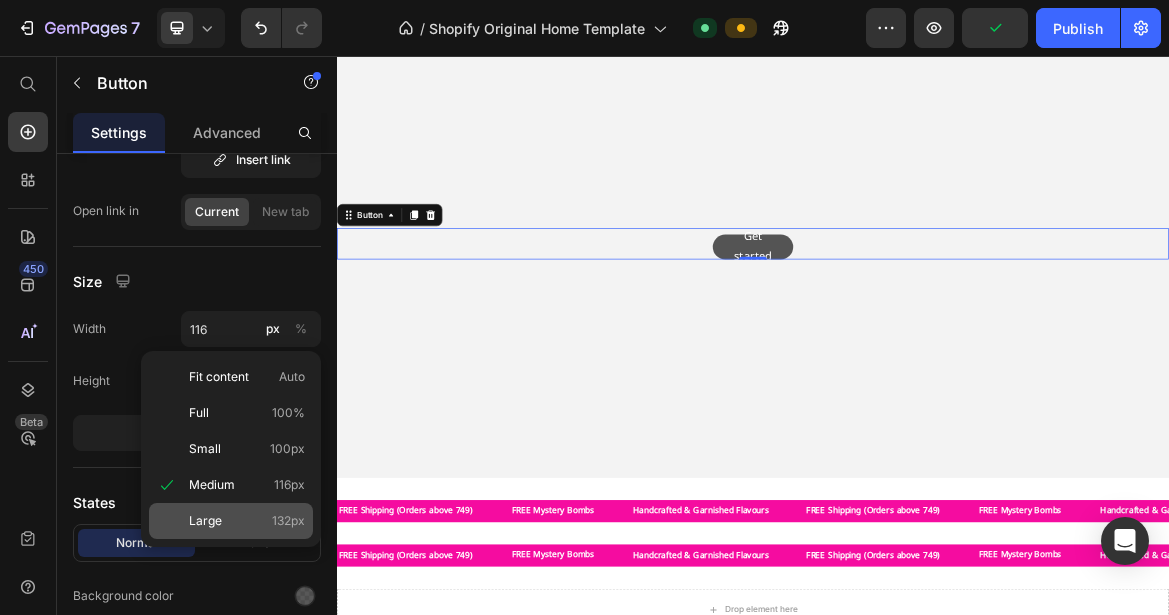 click on "Large 132px" 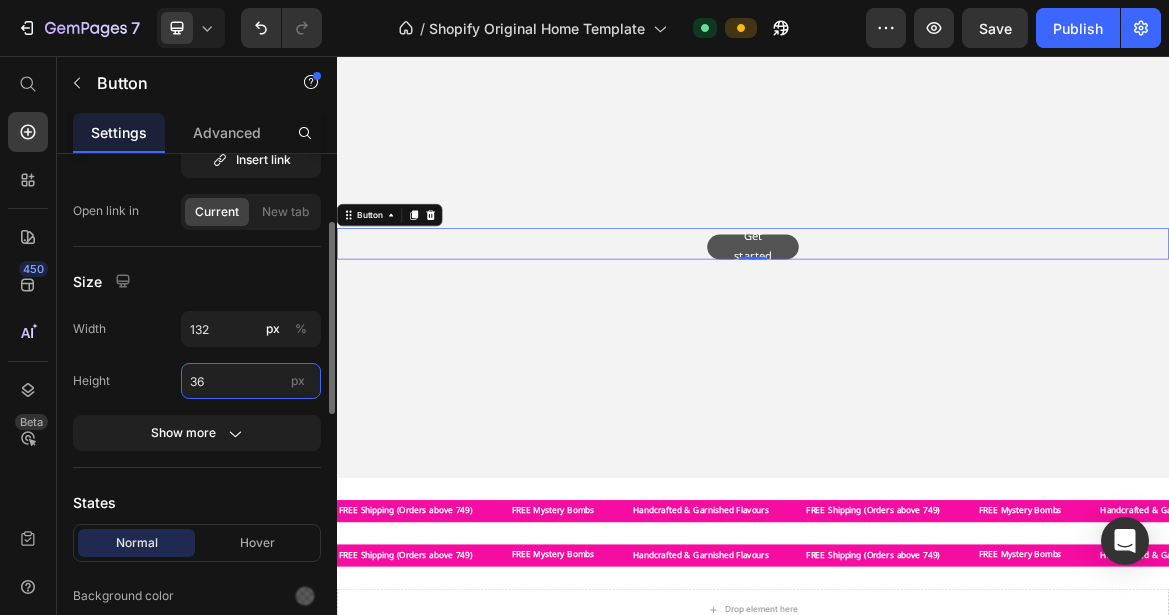 click on "36" at bounding box center (251, 381) 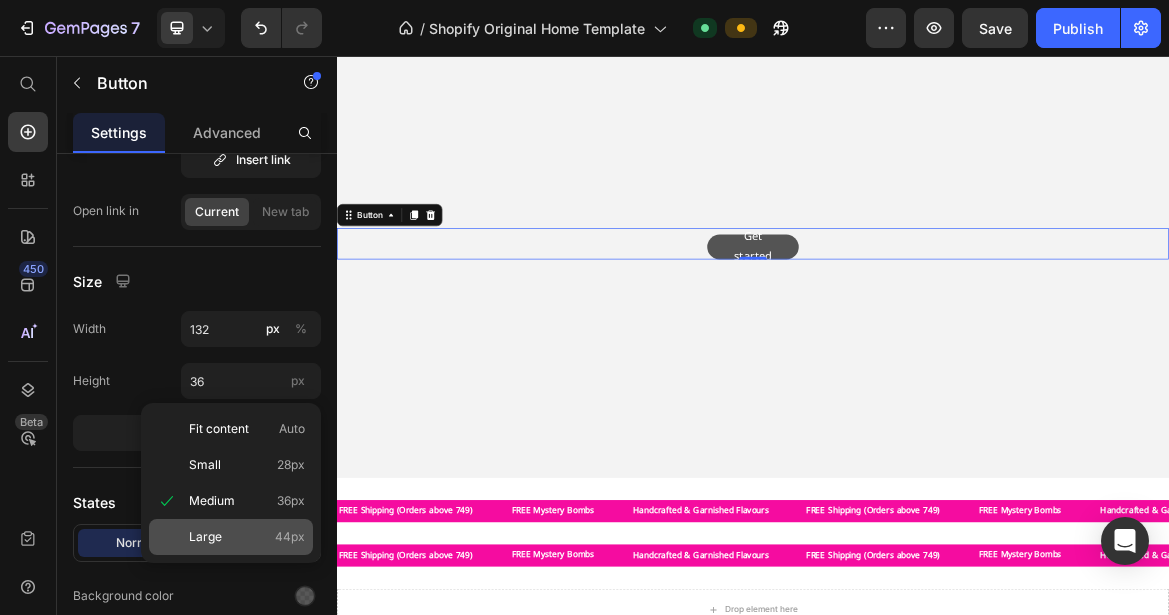 click on "Large 44px" at bounding box center (247, 537) 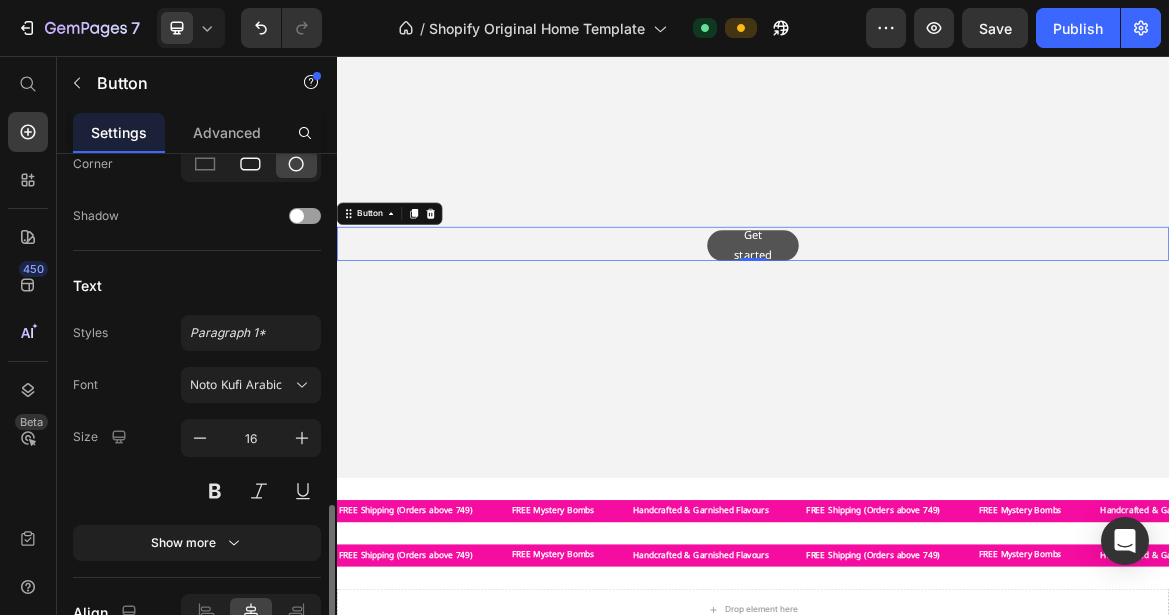 scroll, scrollTop: 819, scrollLeft: 0, axis: vertical 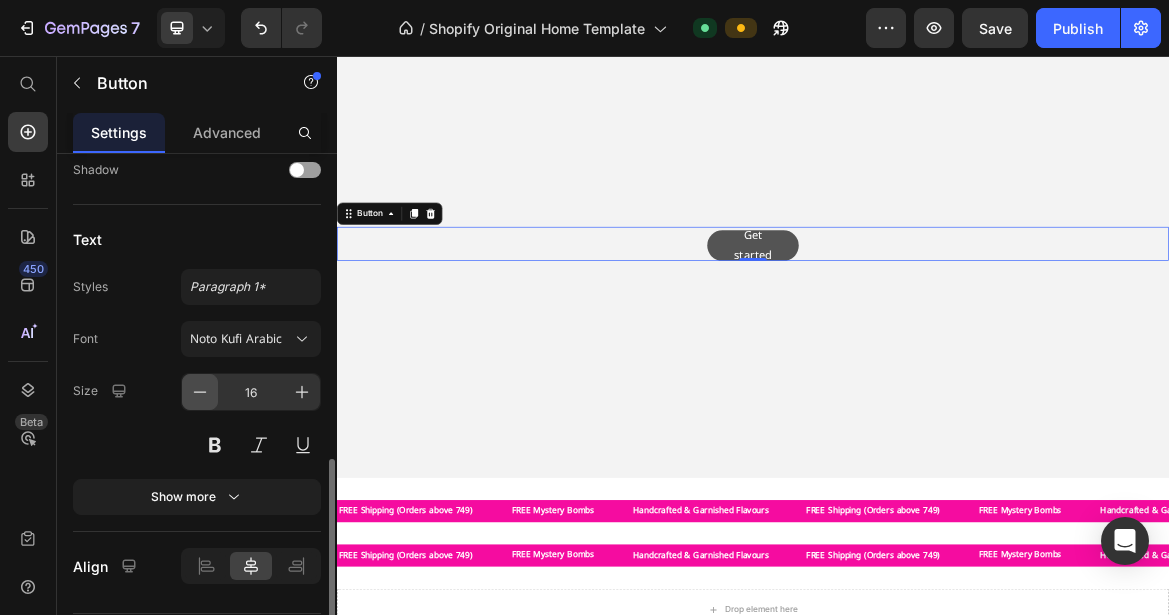 click 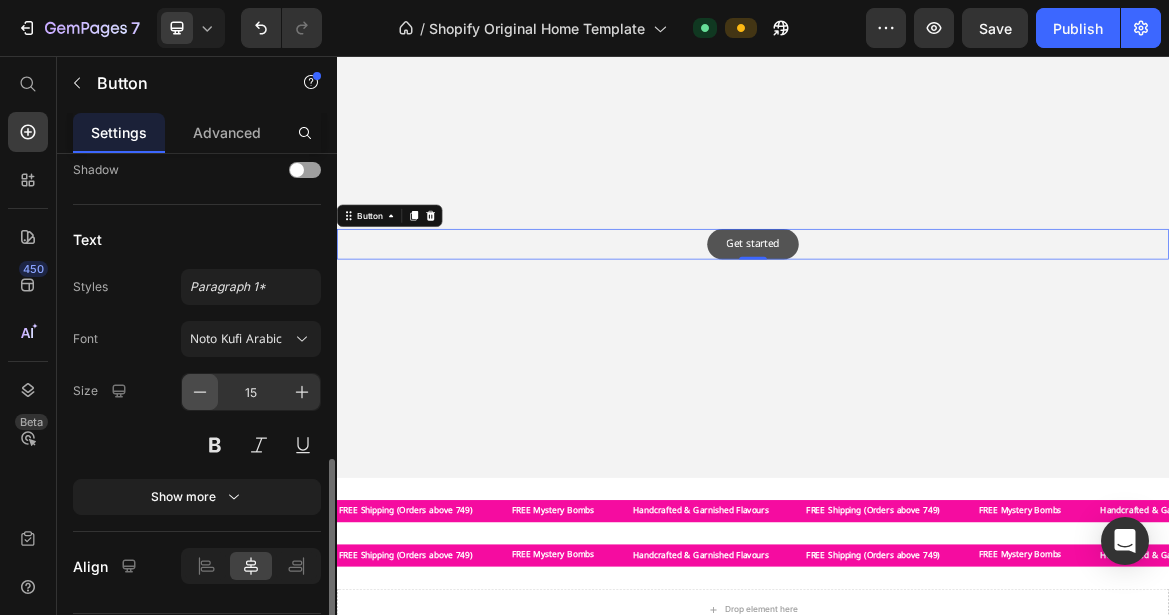 click 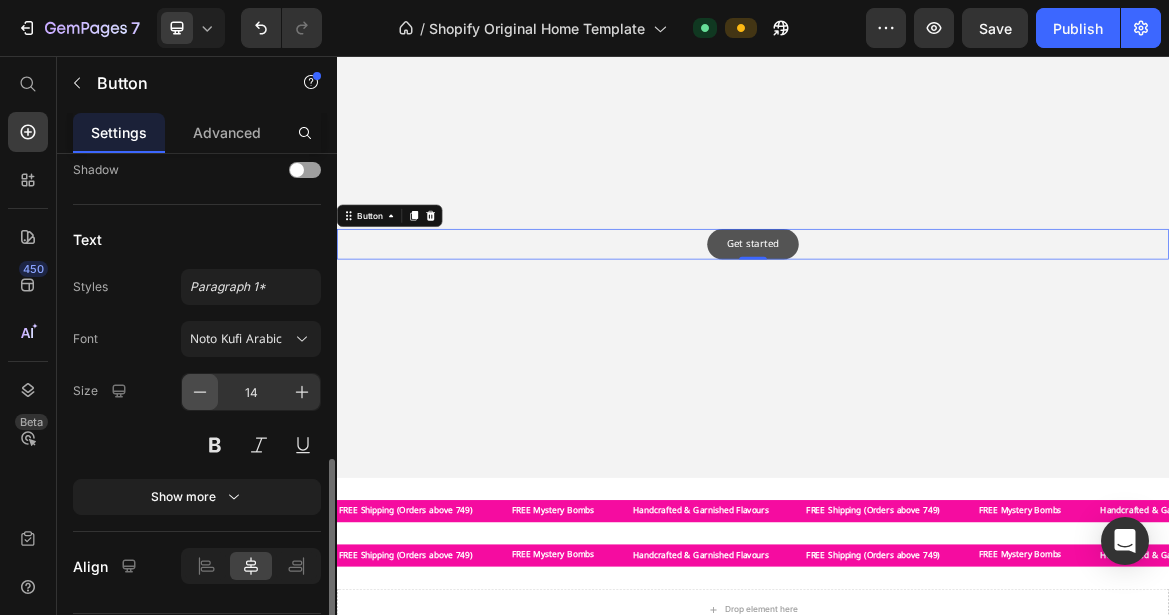 click 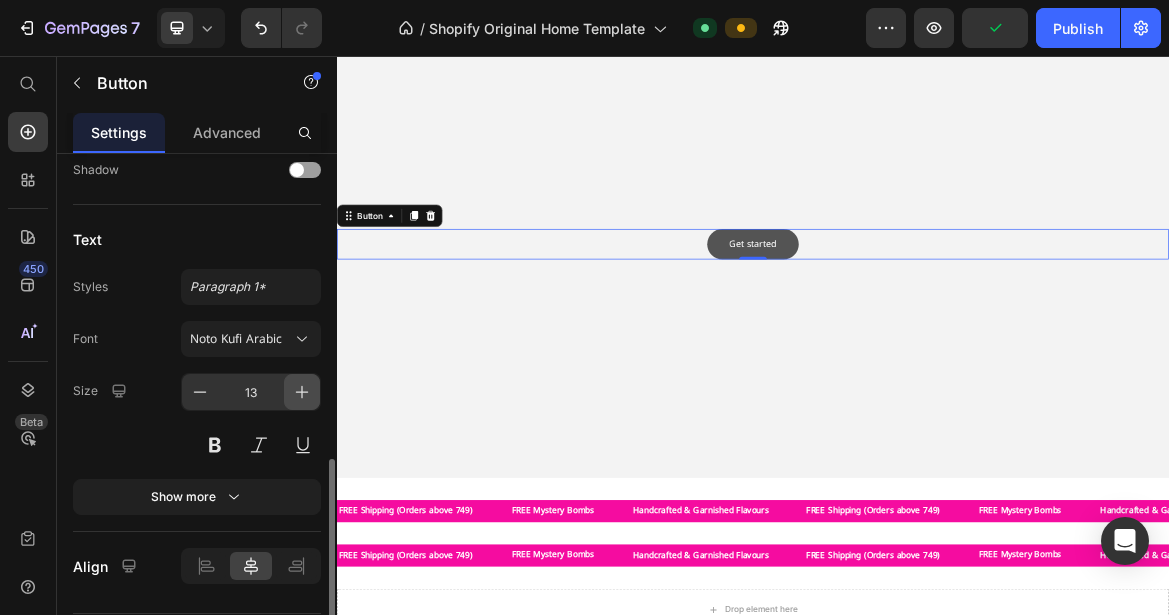 click 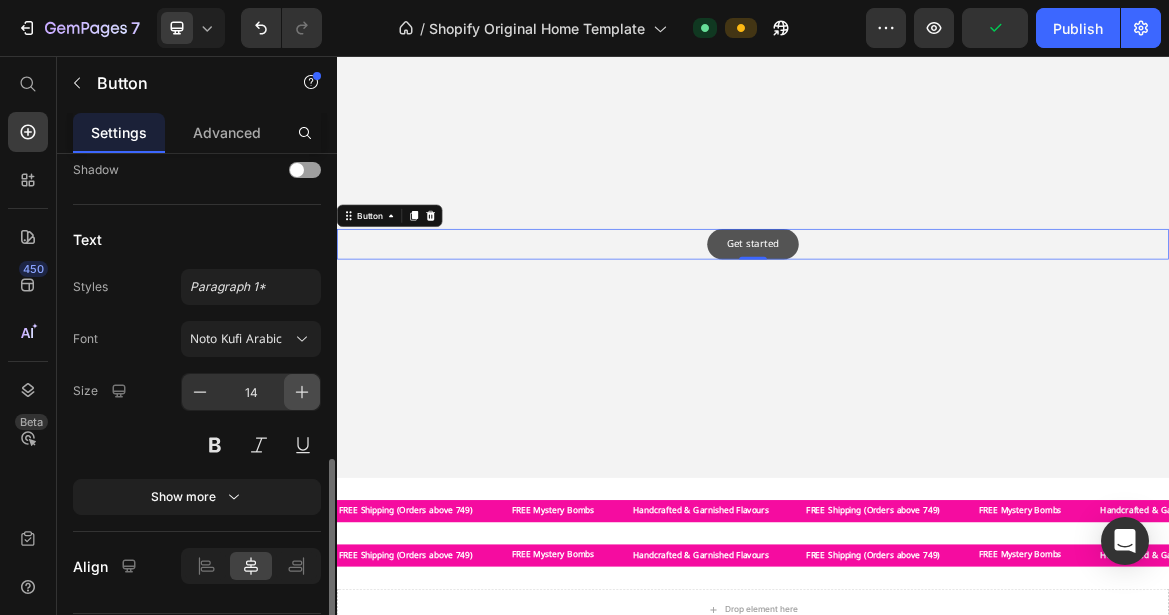 click 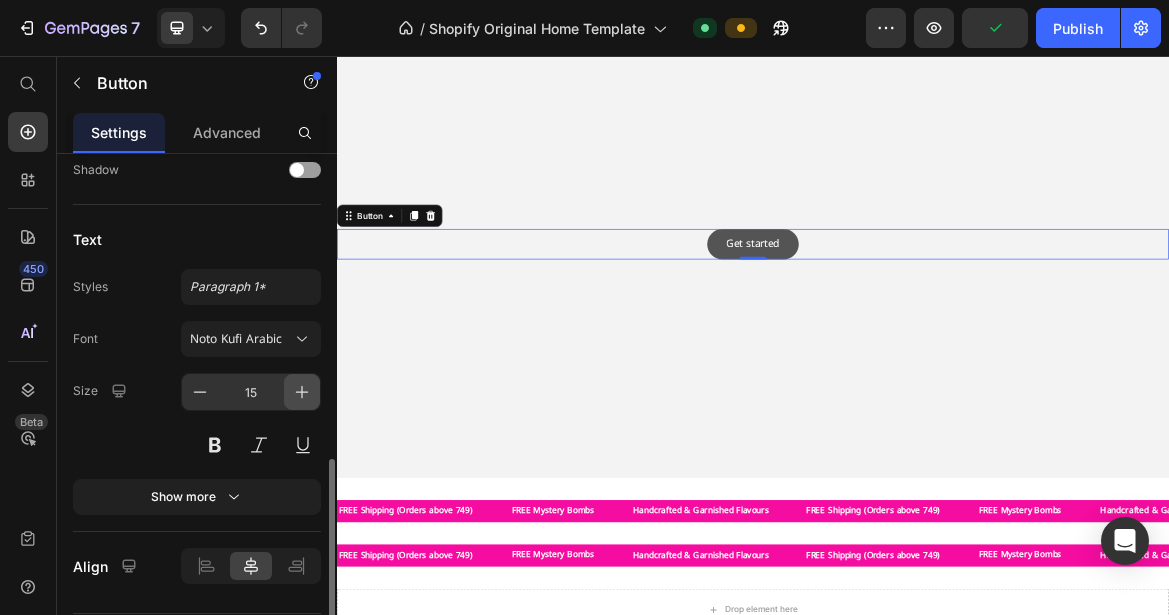 click 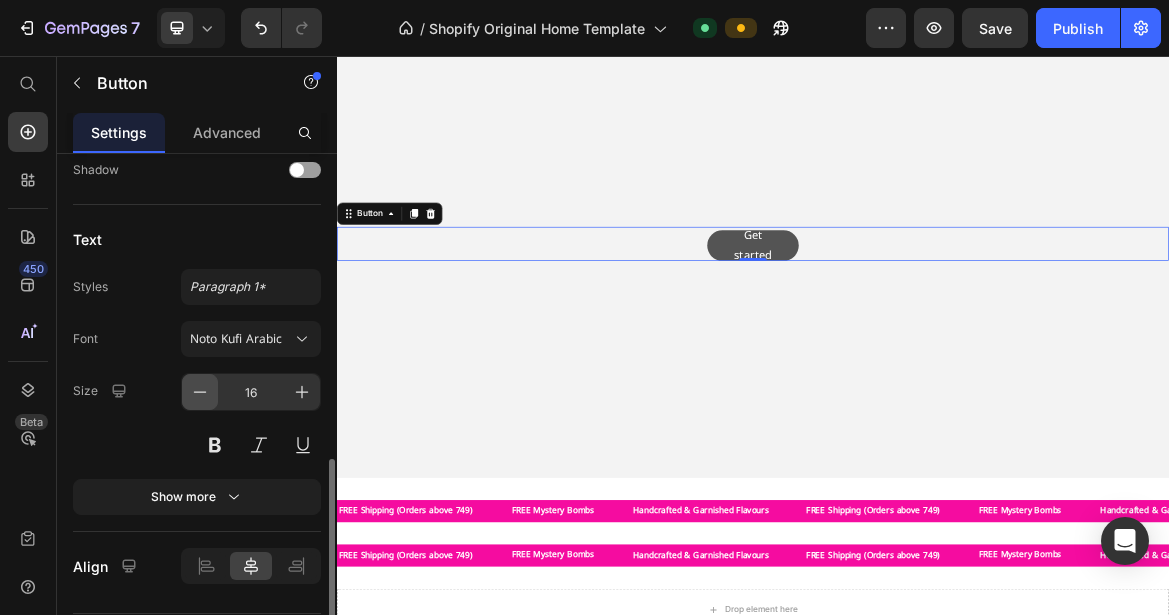 click 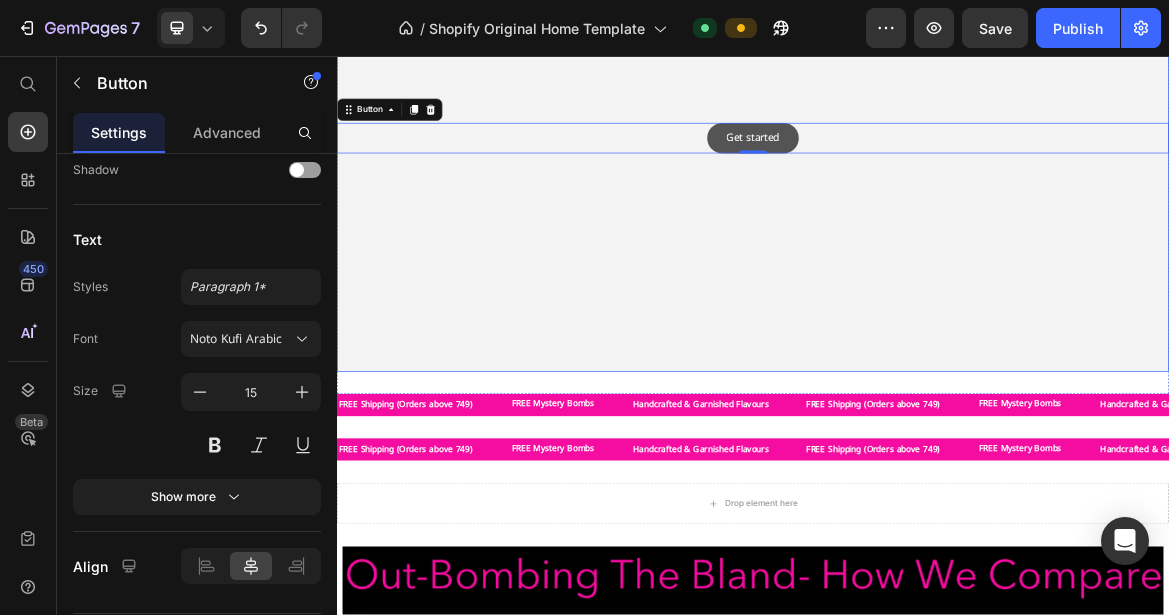 scroll, scrollTop: 1347, scrollLeft: 0, axis: vertical 